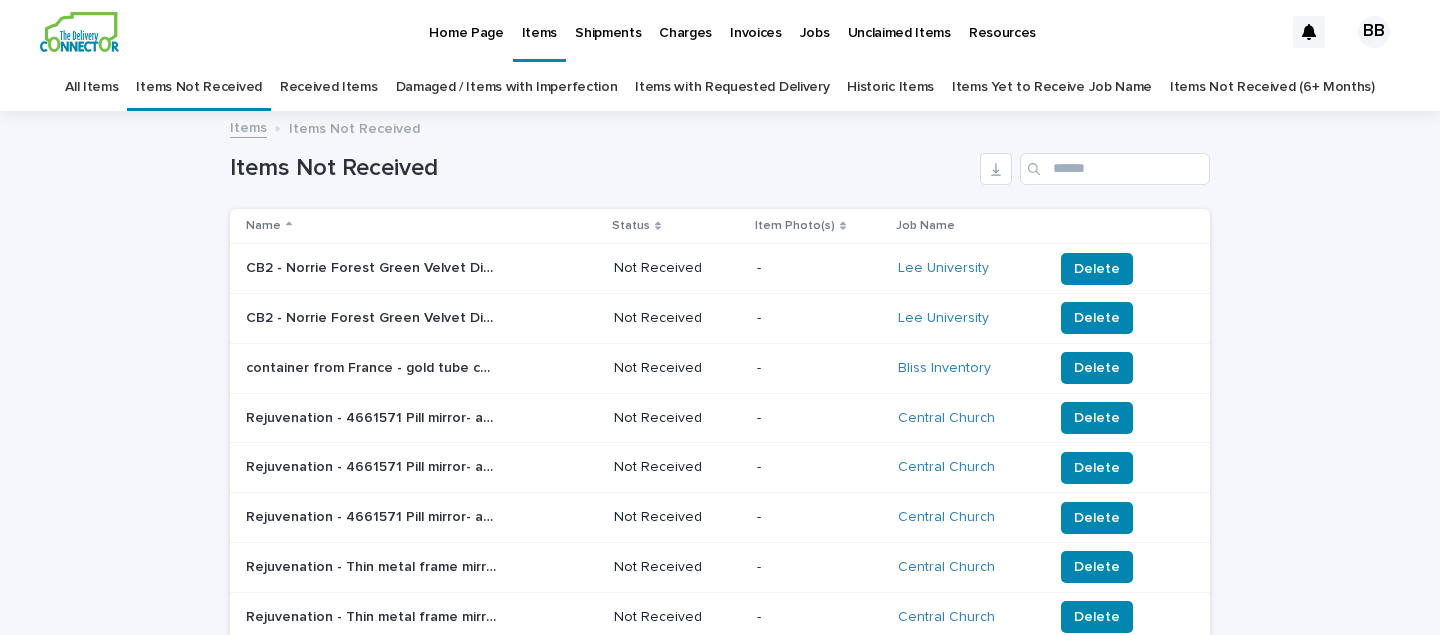 scroll, scrollTop: 0, scrollLeft: 0, axis: both 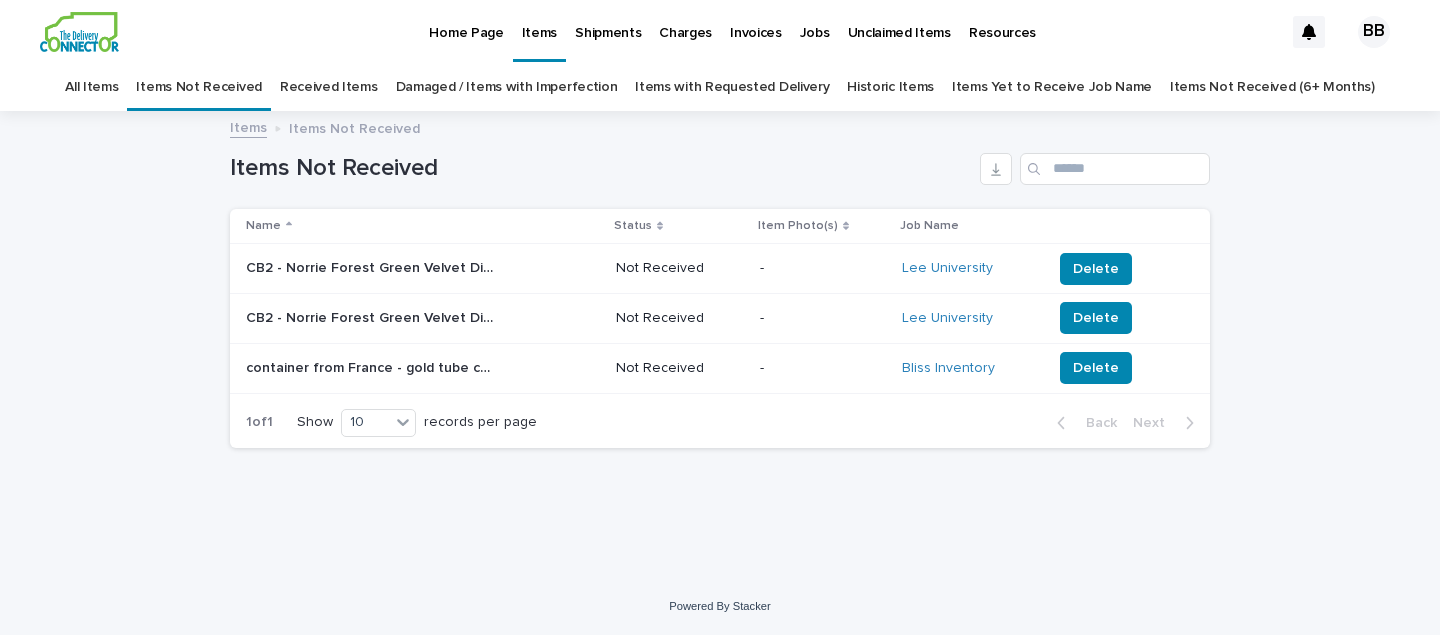 click on "Home Page" at bounding box center (466, 21) 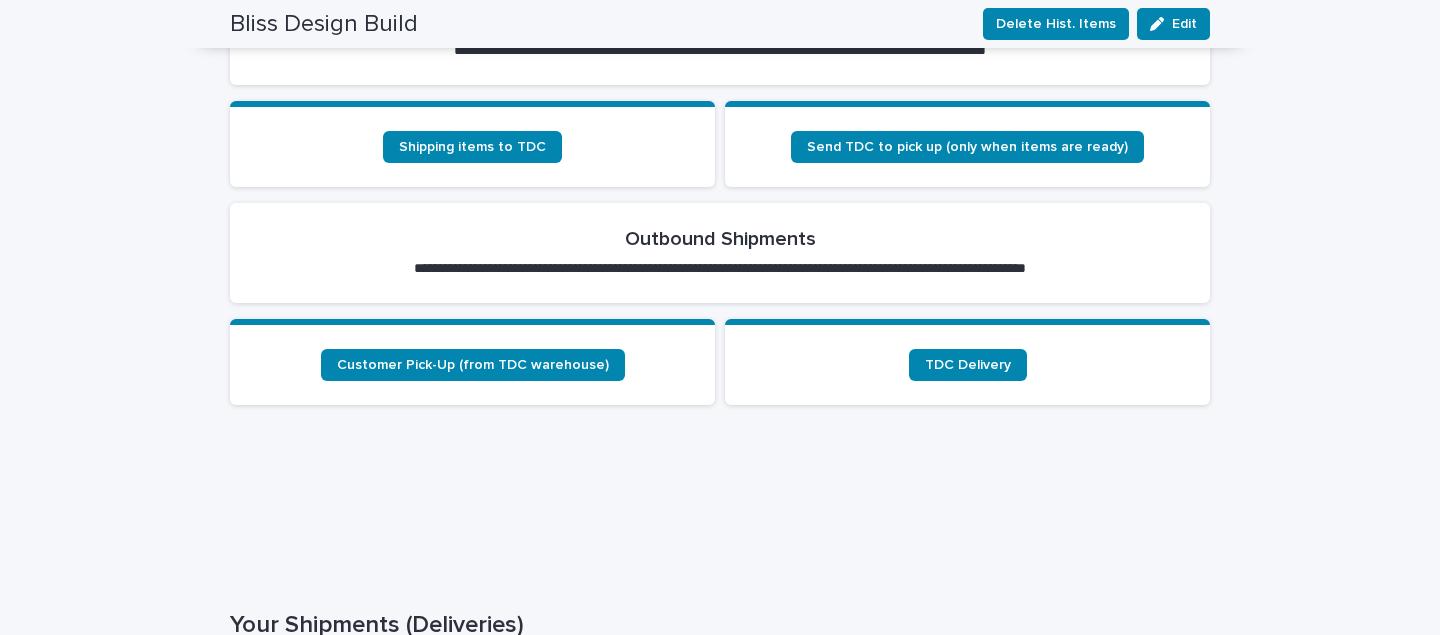 scroll, scrollTop: 705, scrollLeft: 0, axis: vertical 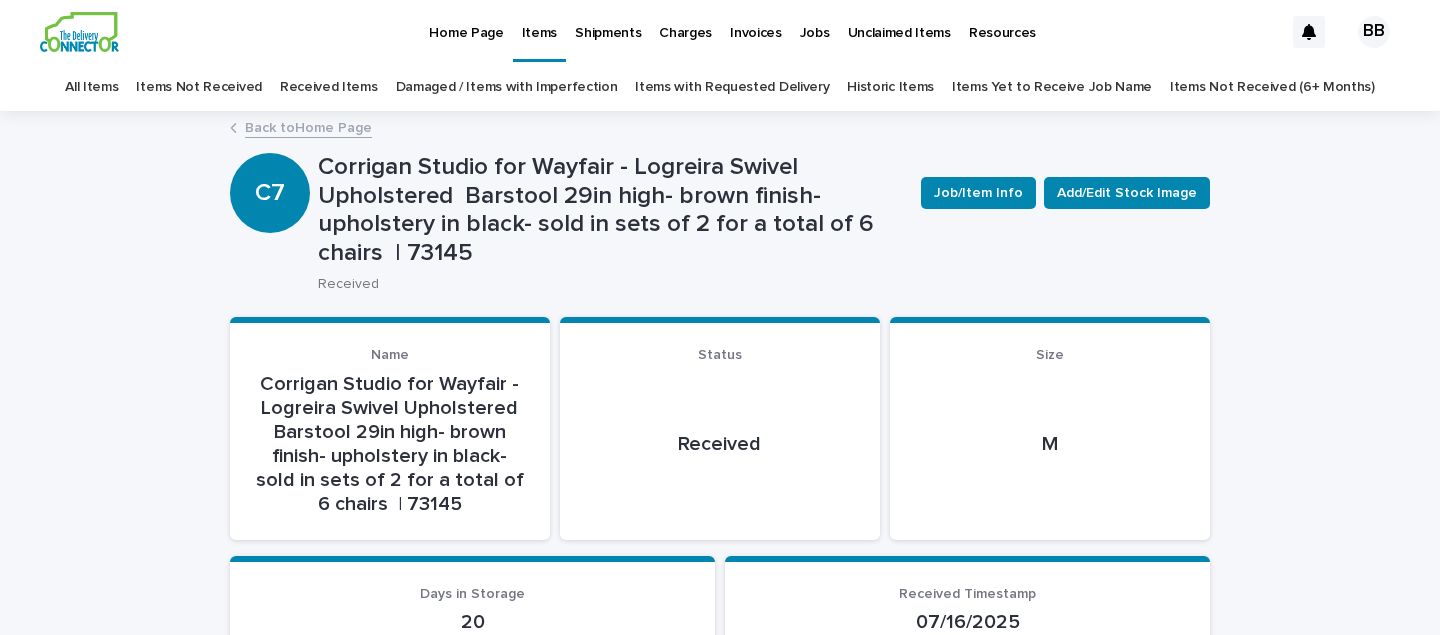click on "Home Page" at bounding box center (466, 21) 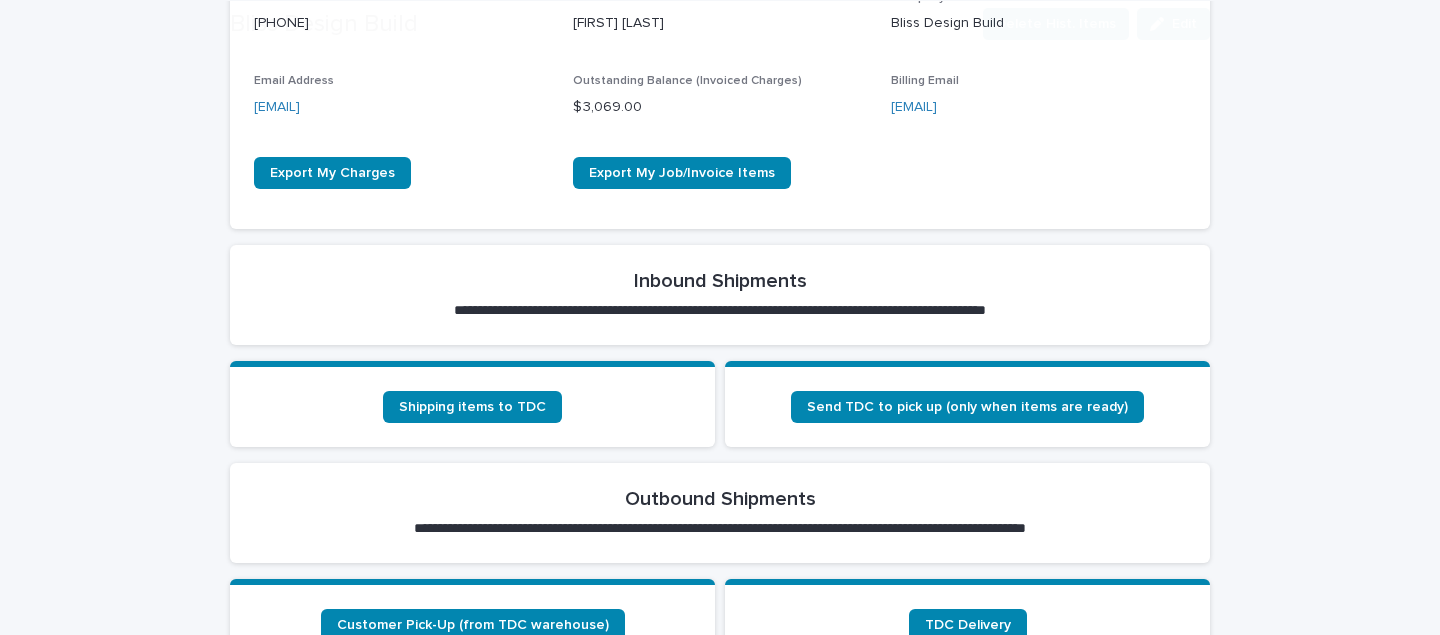scroll, scrollTop: 507, scrollLeft: 0, axis: vertical 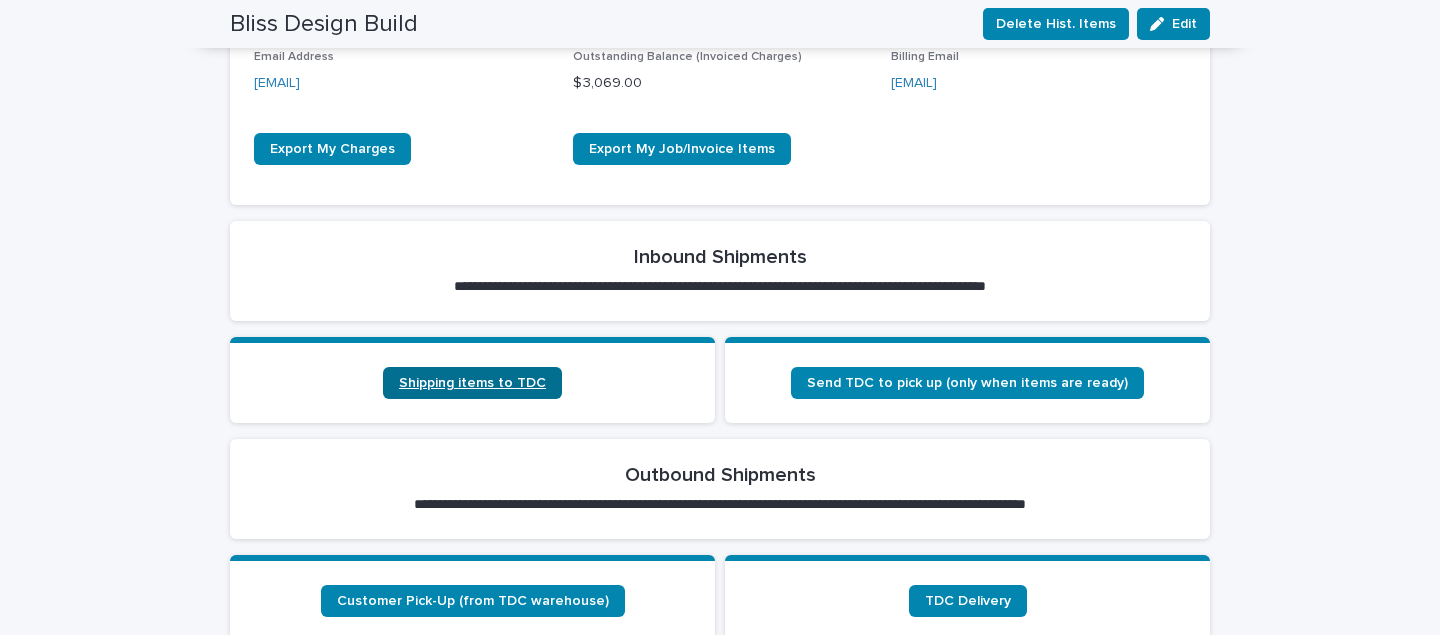 click on "Shipping items to TDC" at bounding box center [472, 383] 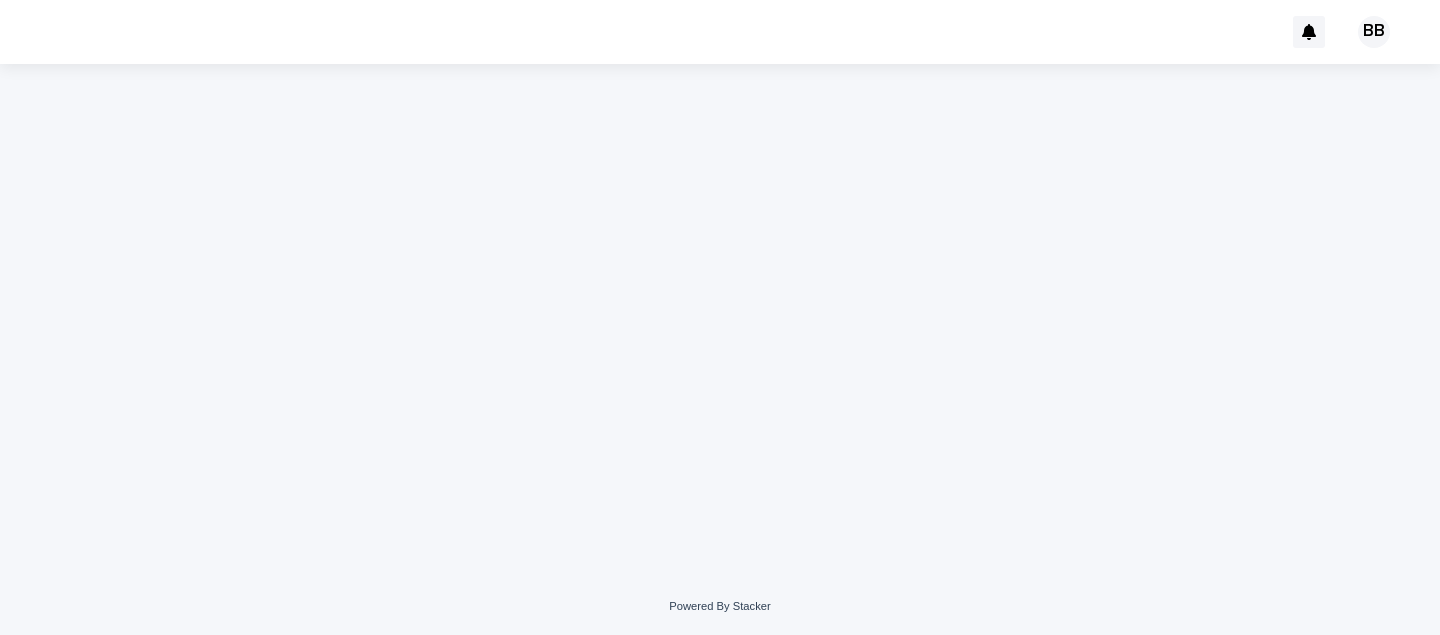 scroll, scrollTop: 0, scrollLeft: 0, axis: both 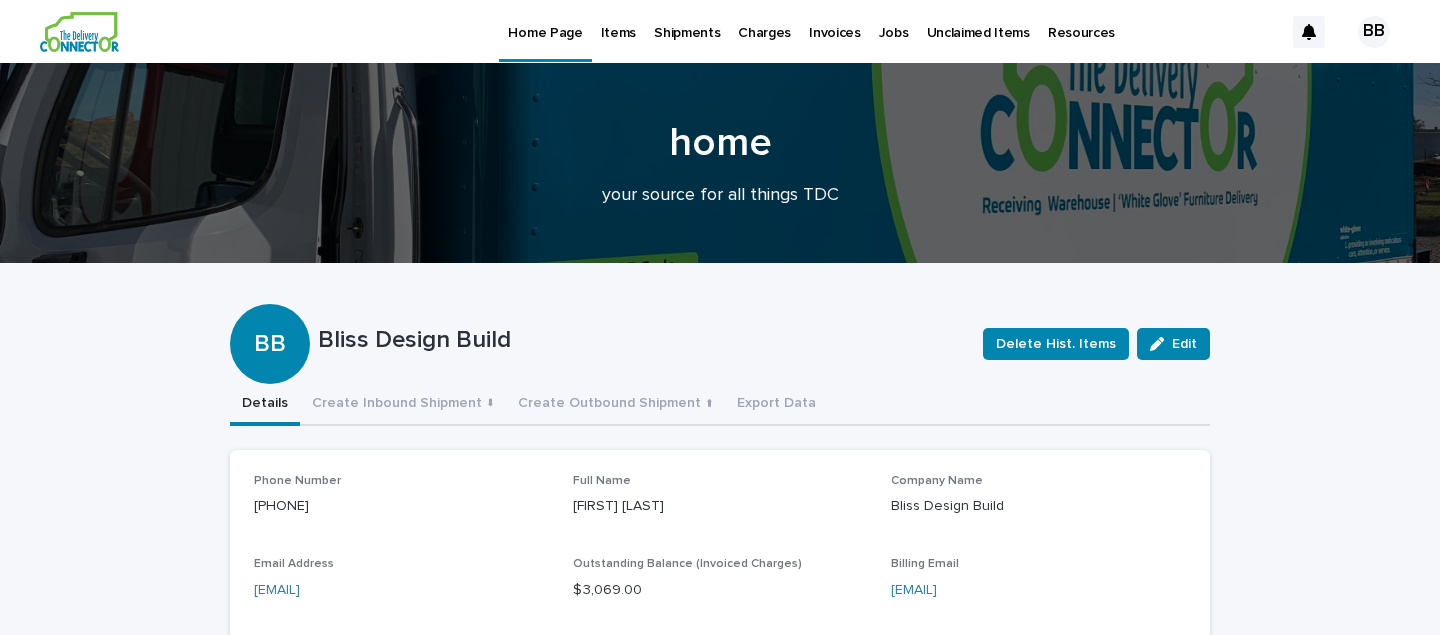 click on "Items" at bounding box center [618, 21] 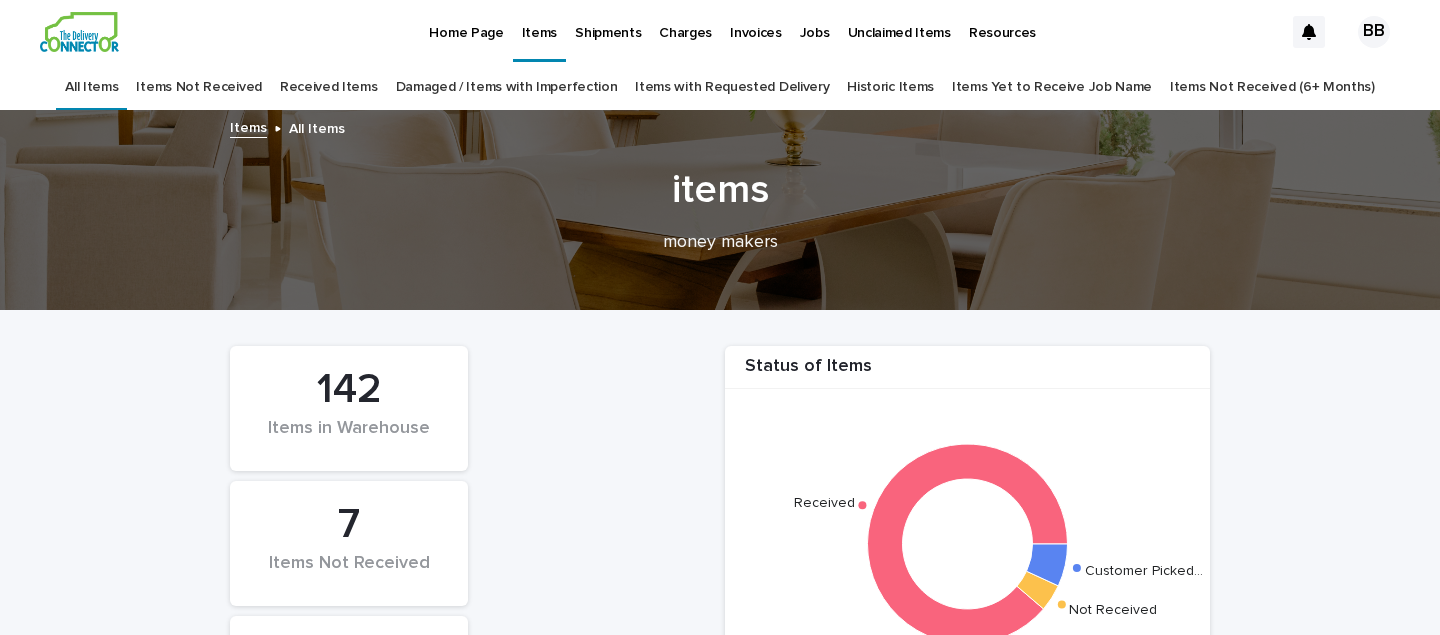 click on "Items Not Received" at bounding box center [198, 87] 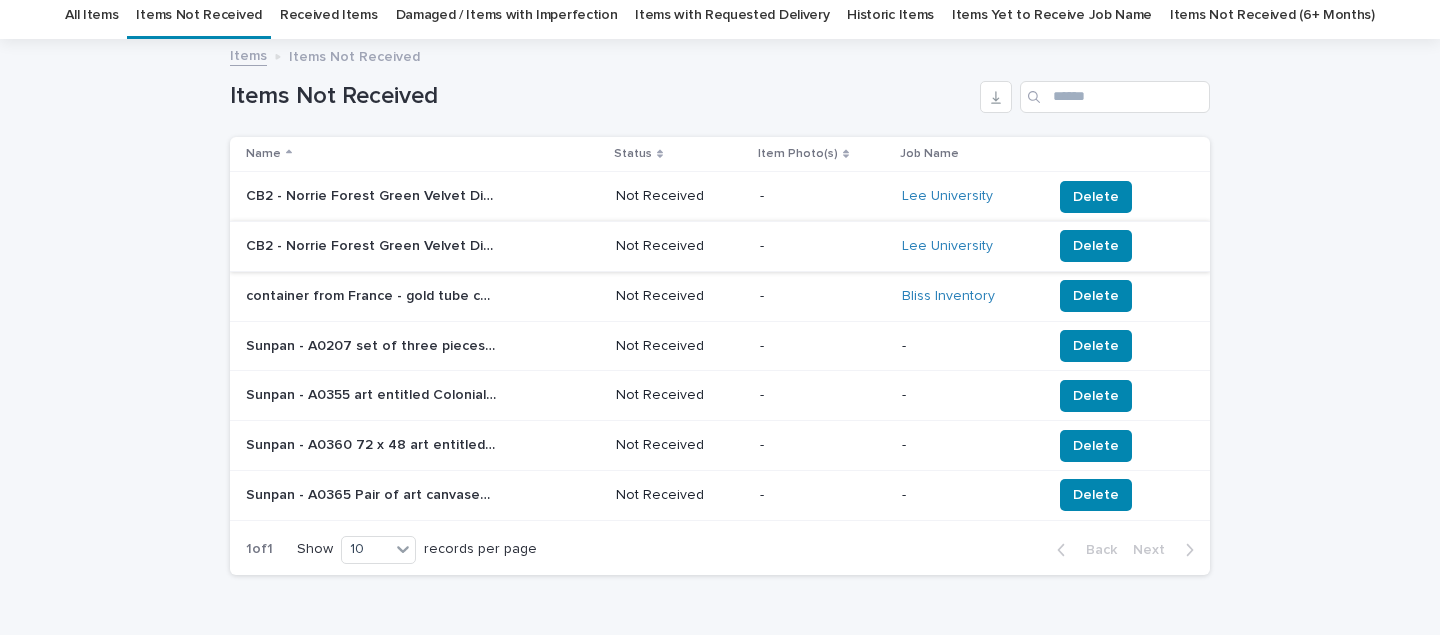 scroll, scrollTop: 76, scrollLeft: 0, axis: vertical 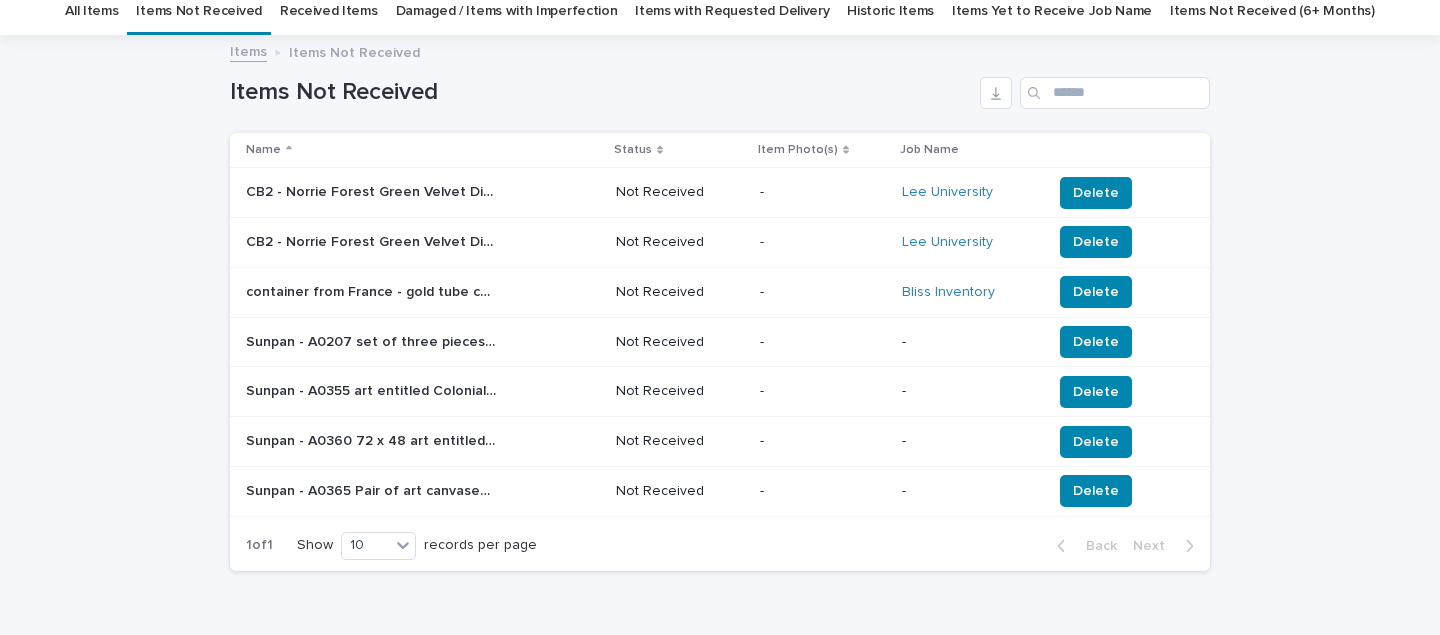 click on "Sunpan - A0207 set of three pieces of art entitled Boxed In- 30x60 in black floater frame  | 74541" at bounding box center [373, 340] 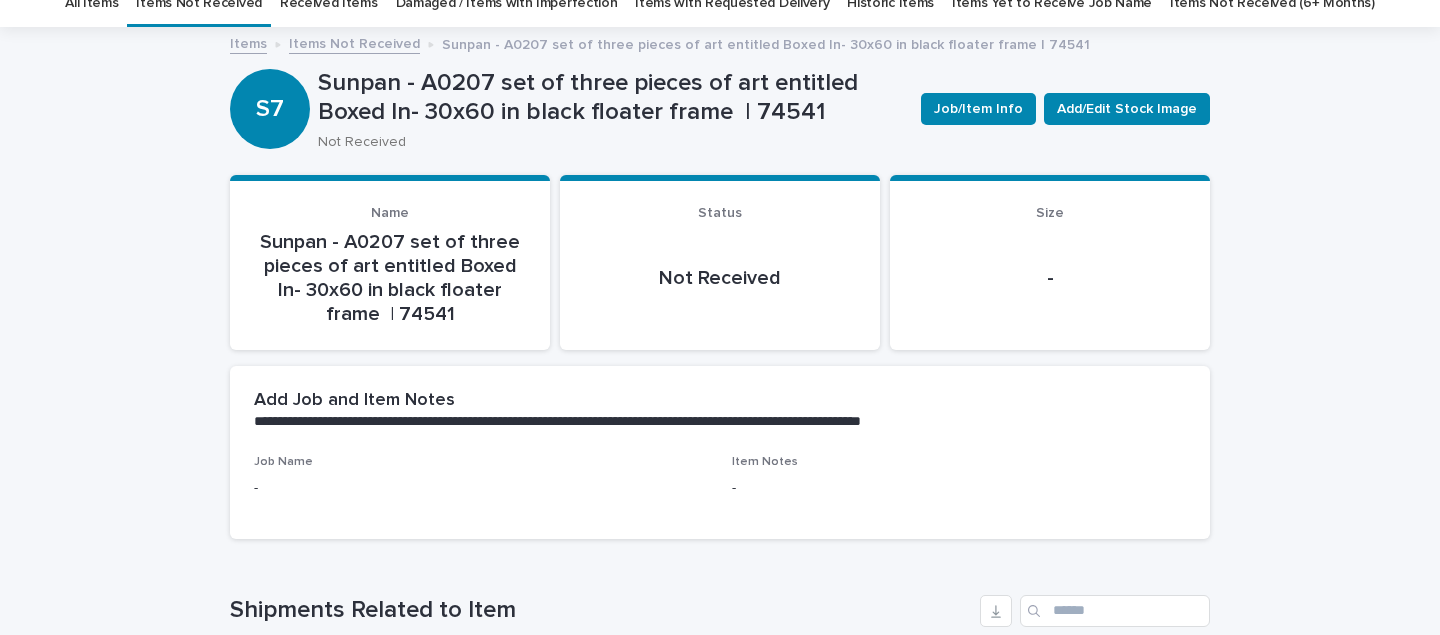 scroll, scrollTop: 91, scrollLeft: 0, axis: vertical 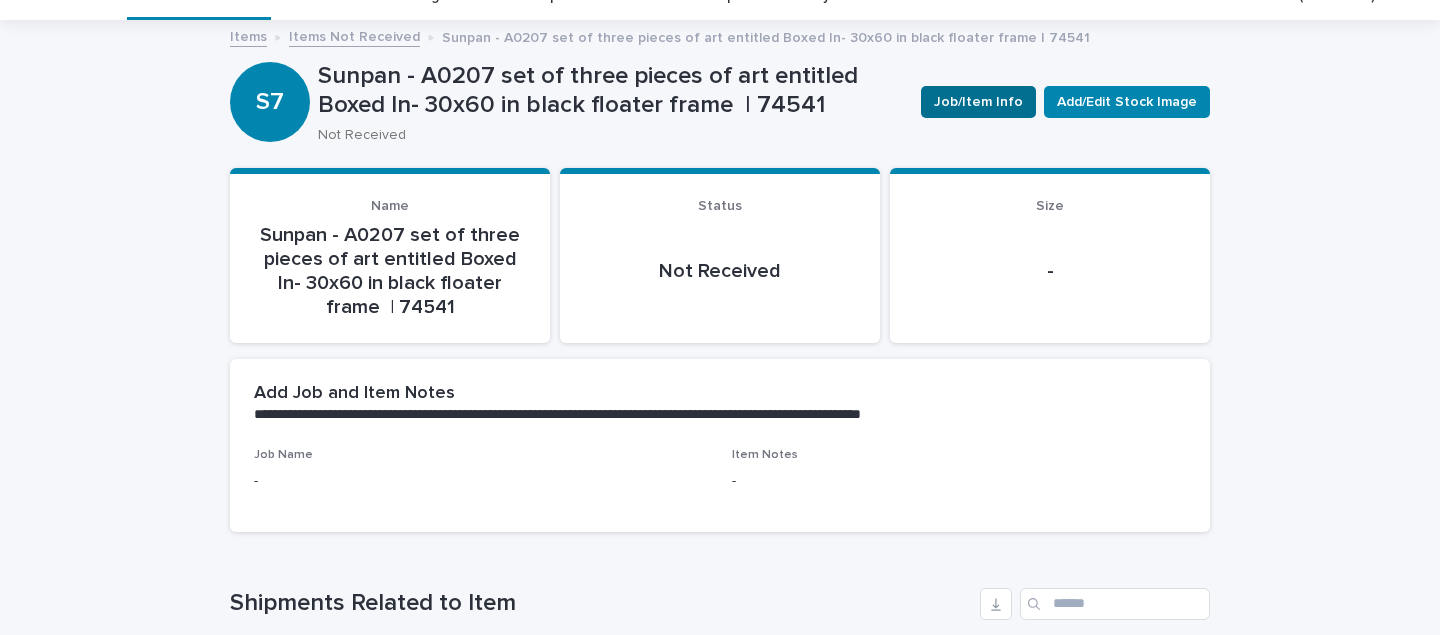 click on "Job/Item Info" at bounding box center [978, 102] 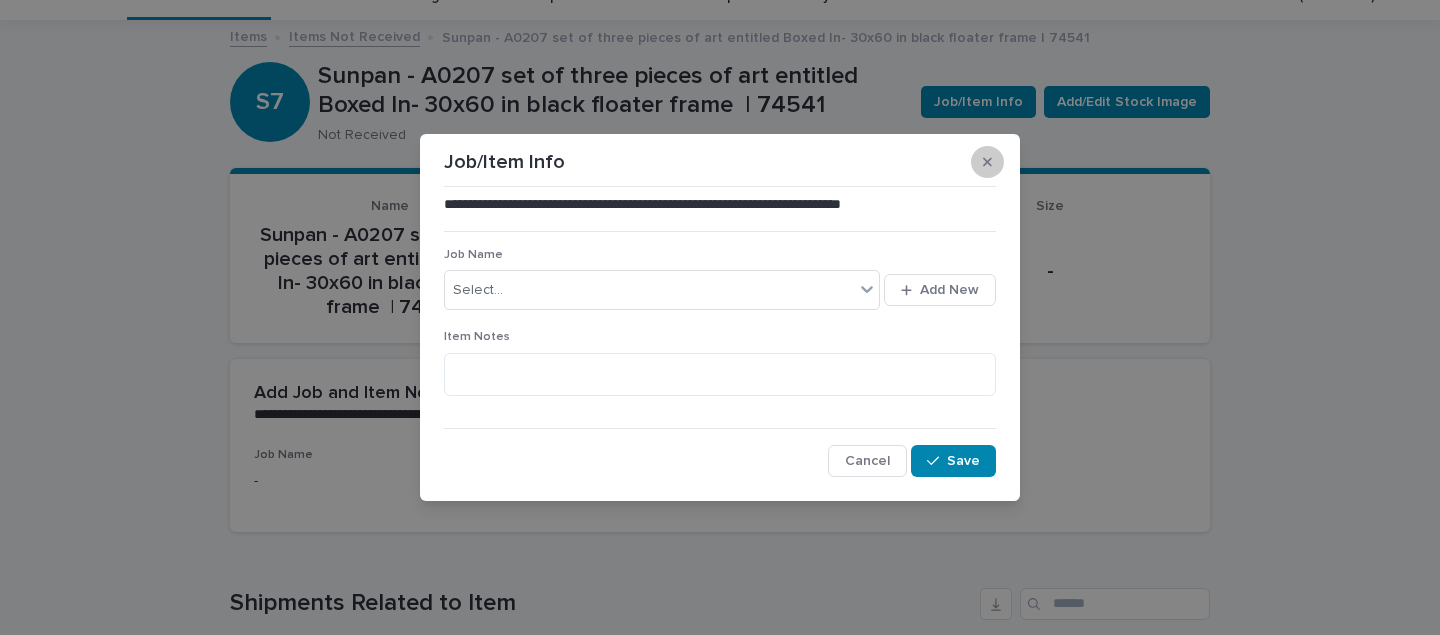 click 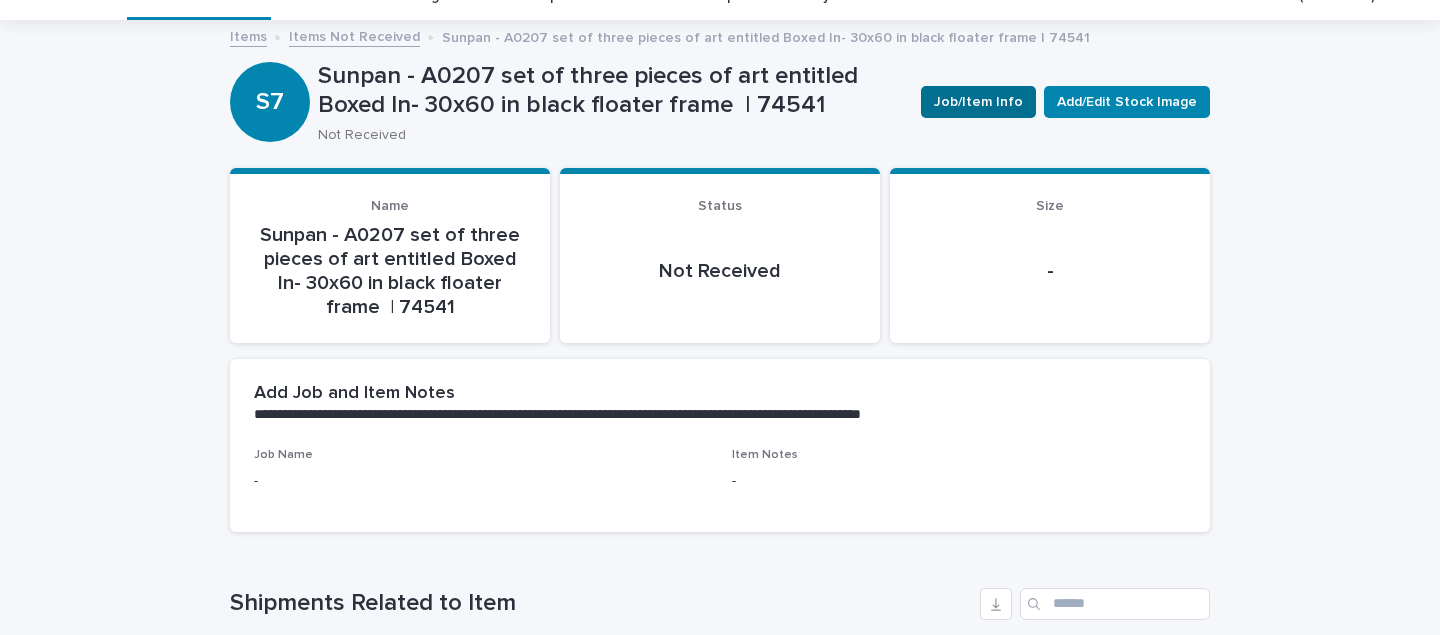 click on "Job/Item Info" at bounding box center [978, 102] 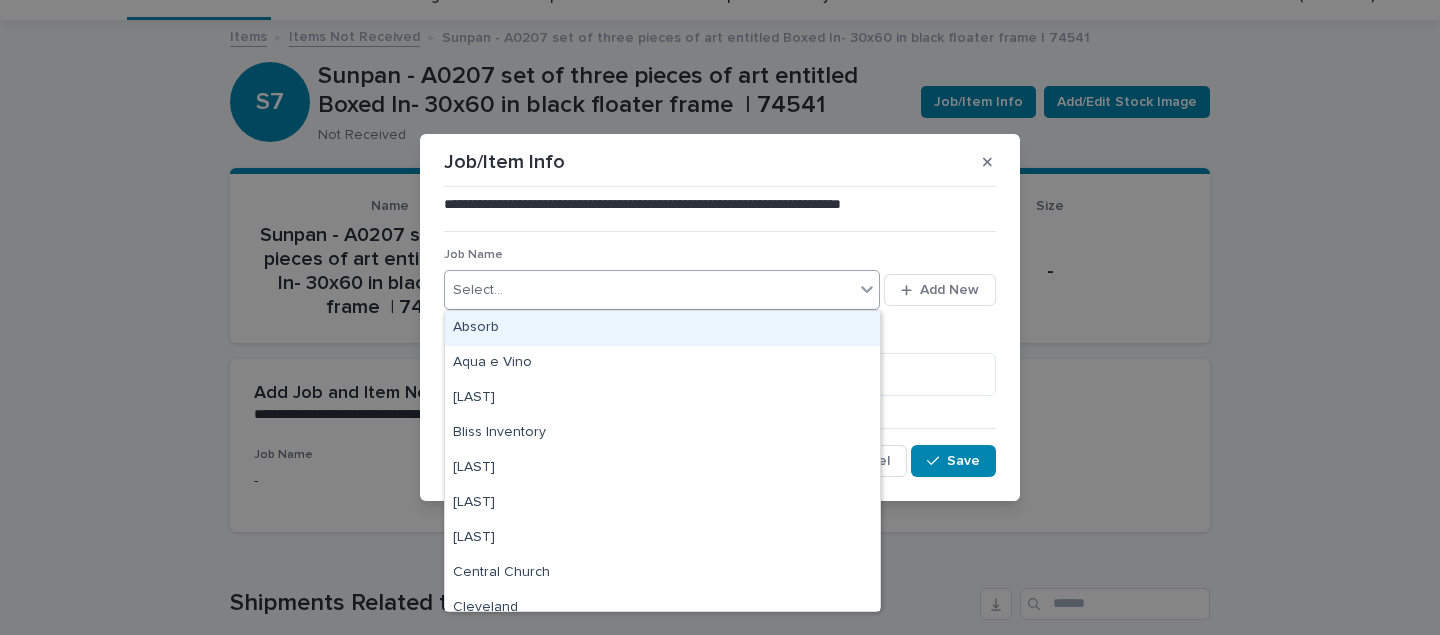 click on "Select..." at bounding box center (649, 290) 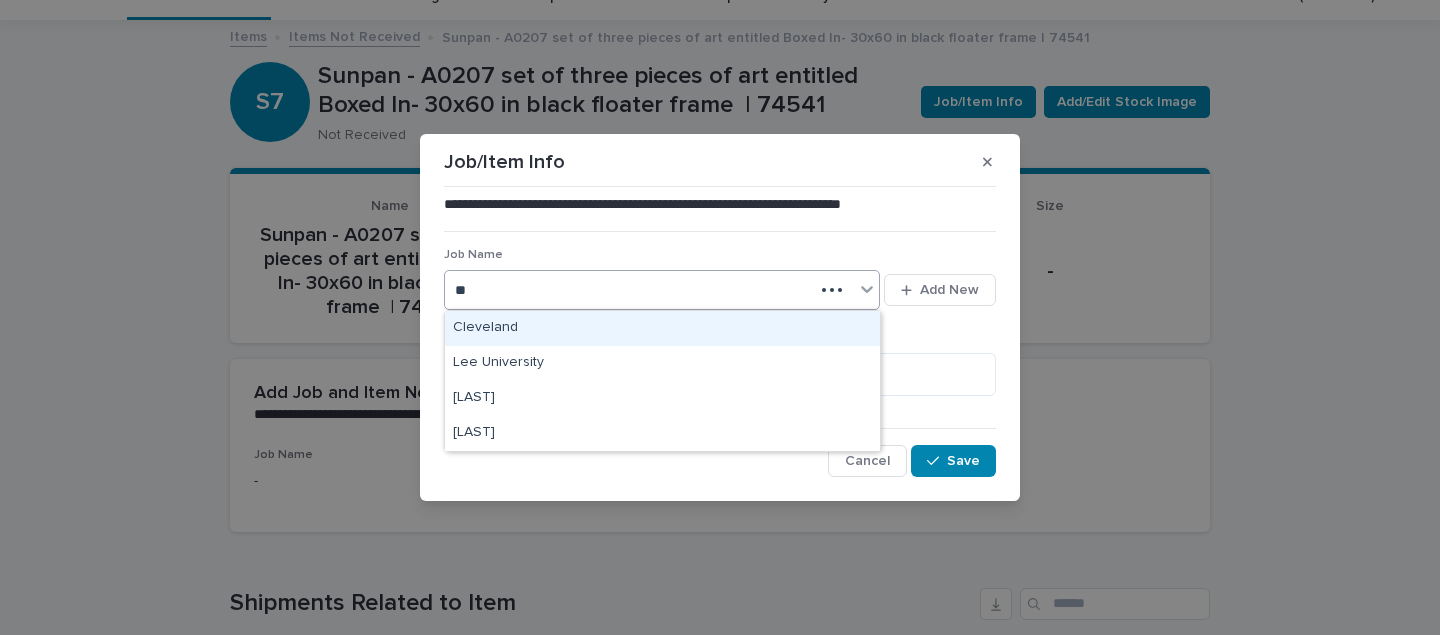 type on "***" 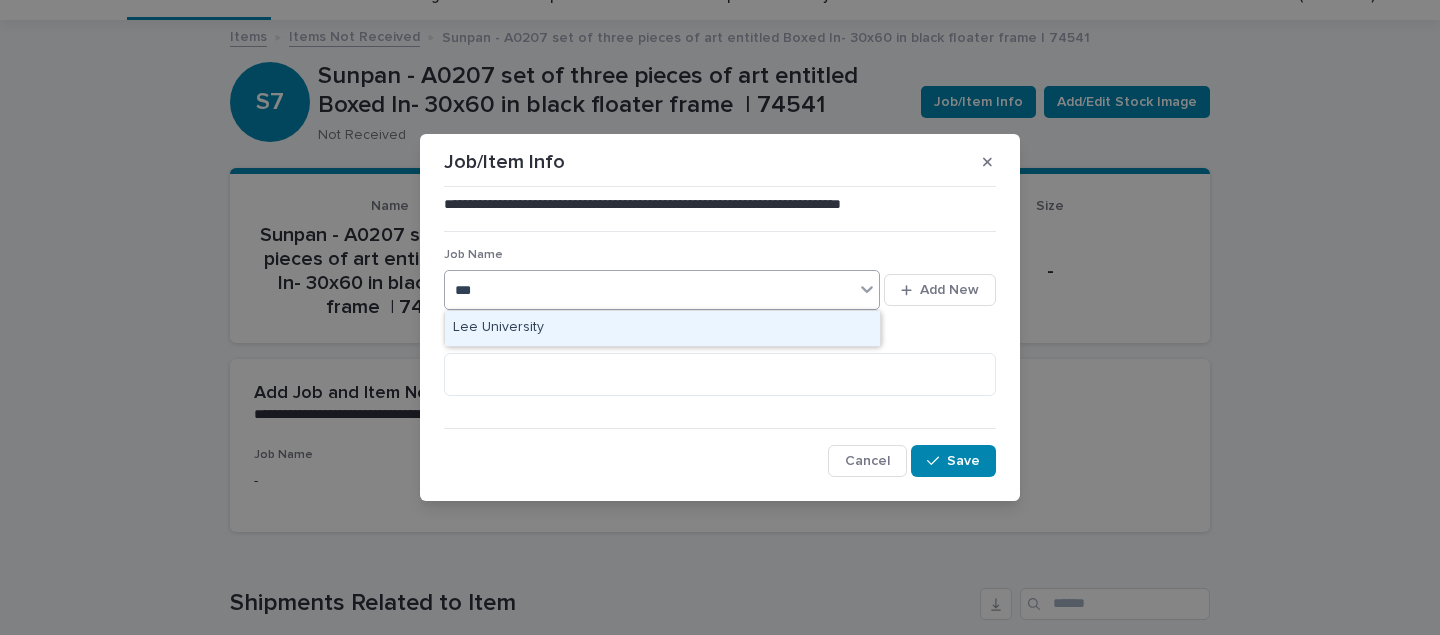click on "Lee University" at bounding box center (662, 328) 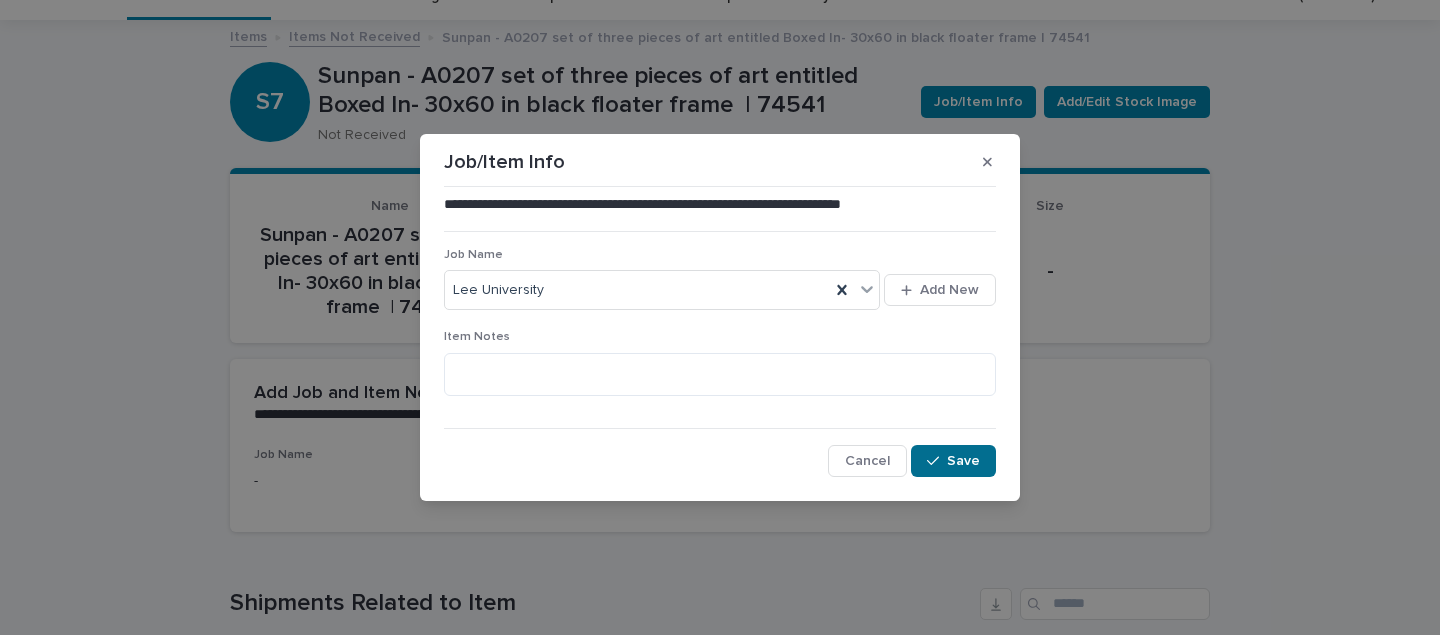 click on "Save" at bounding box center (963, 461) 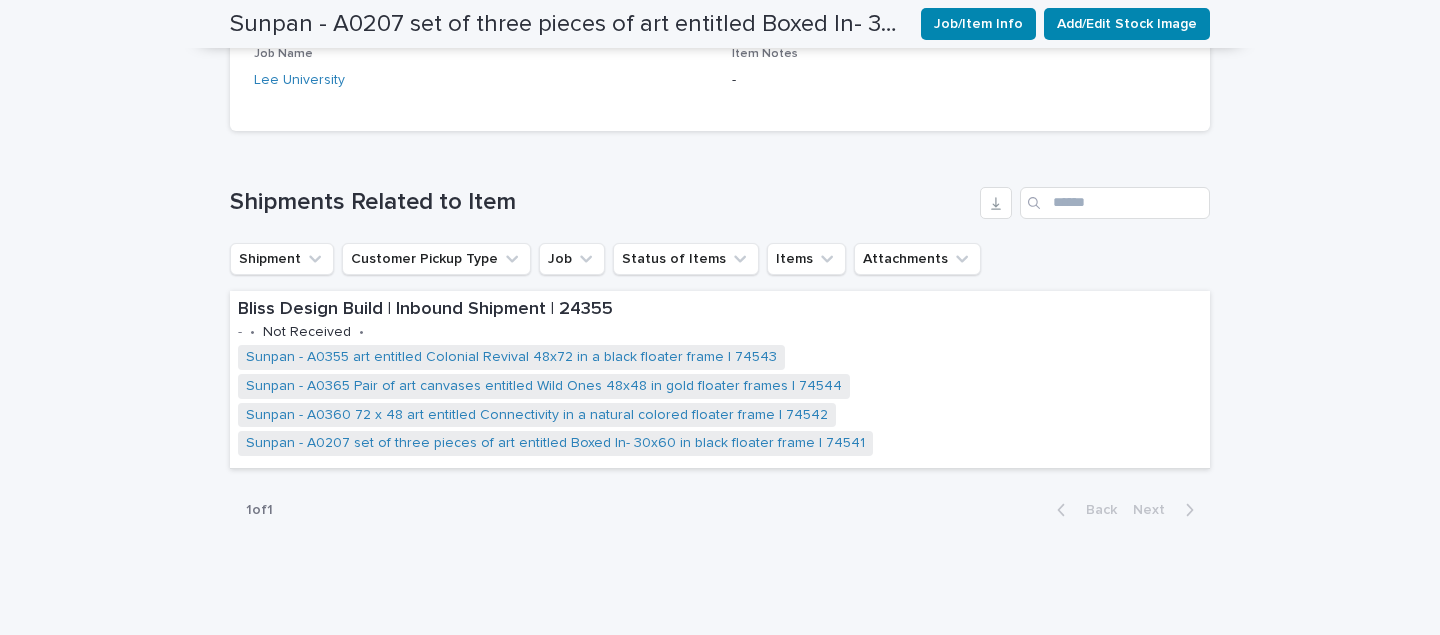 scroll, scrollTop: 508, scrollLeft: 0, axis: vertical 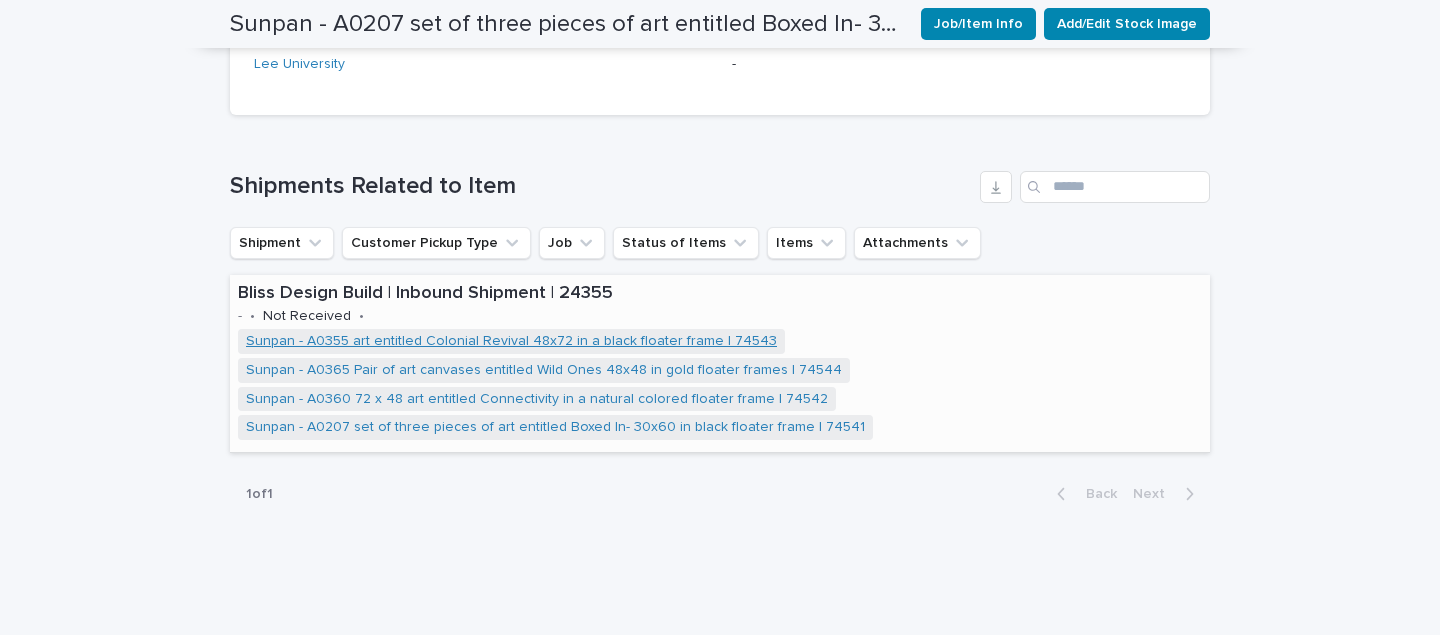 click on "Sunpan - A0355 art entitled Colonial Revival 48x72 in a black floater frame | 74543" at bounding box center [511, 341] 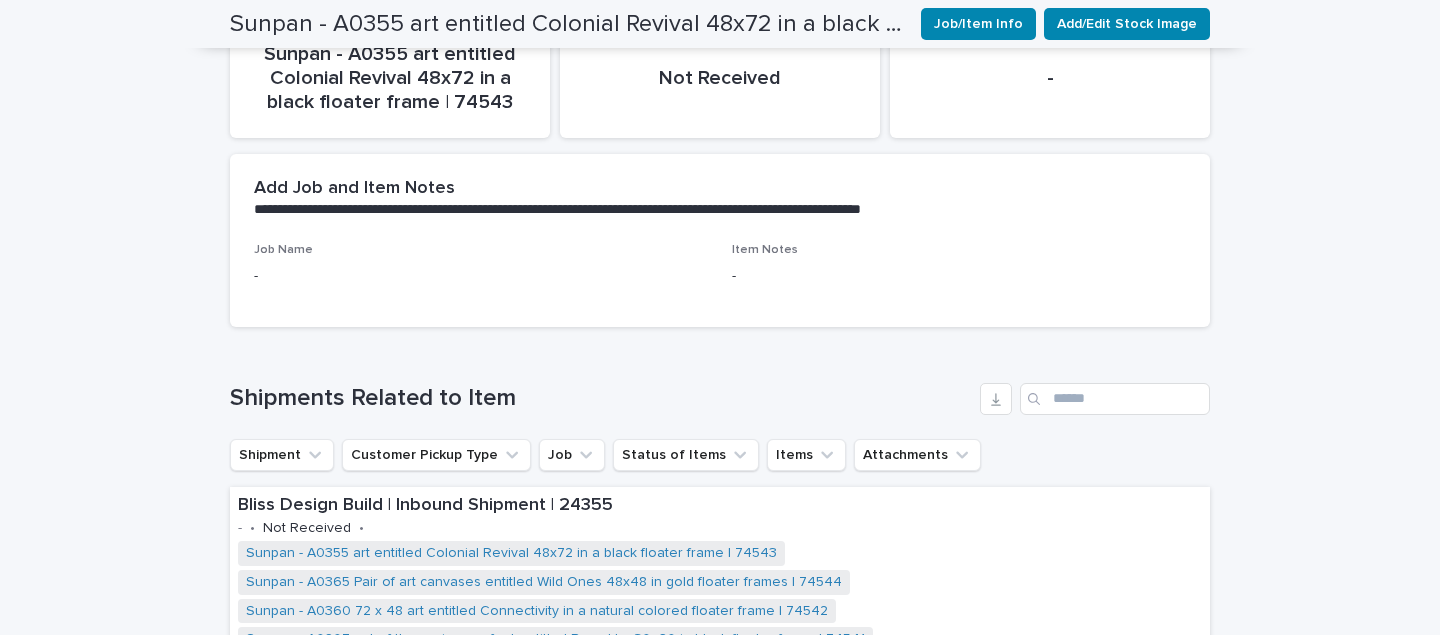 scroll, scrollTop: 235, scrollLeft: 0, axis: vertical 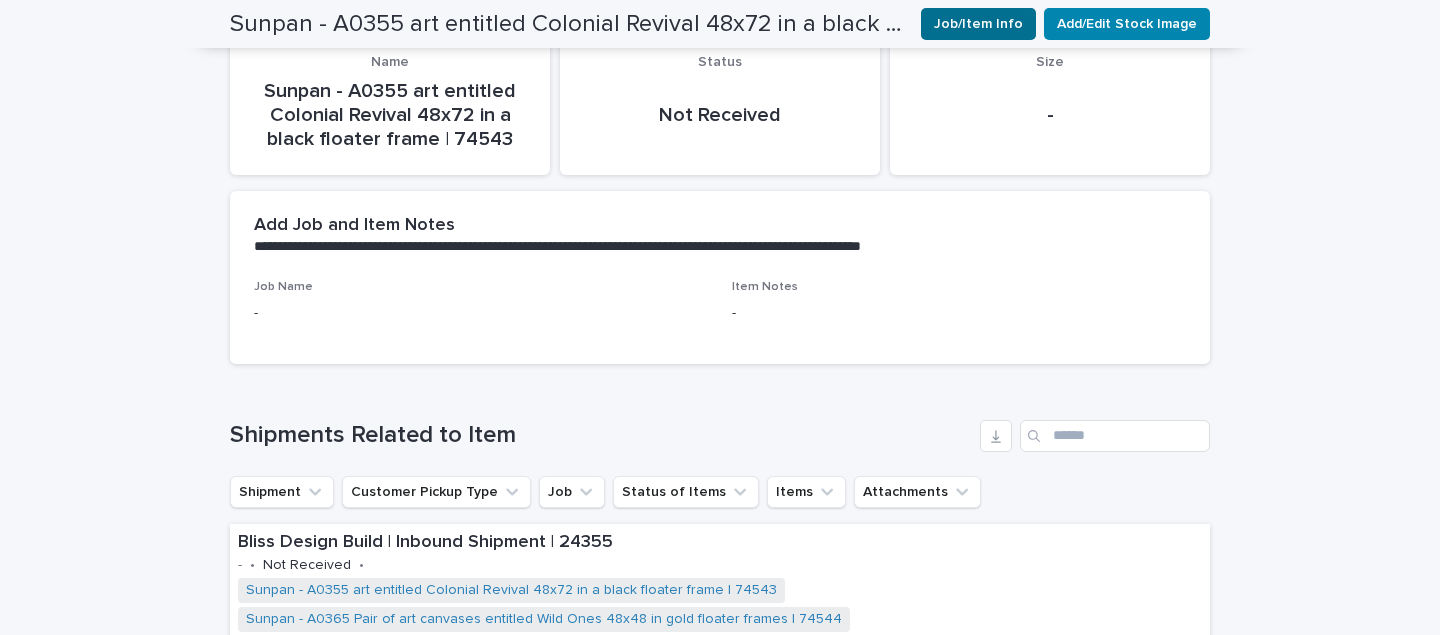 click on "Job/Item Info" at bounding box center [978, 24] 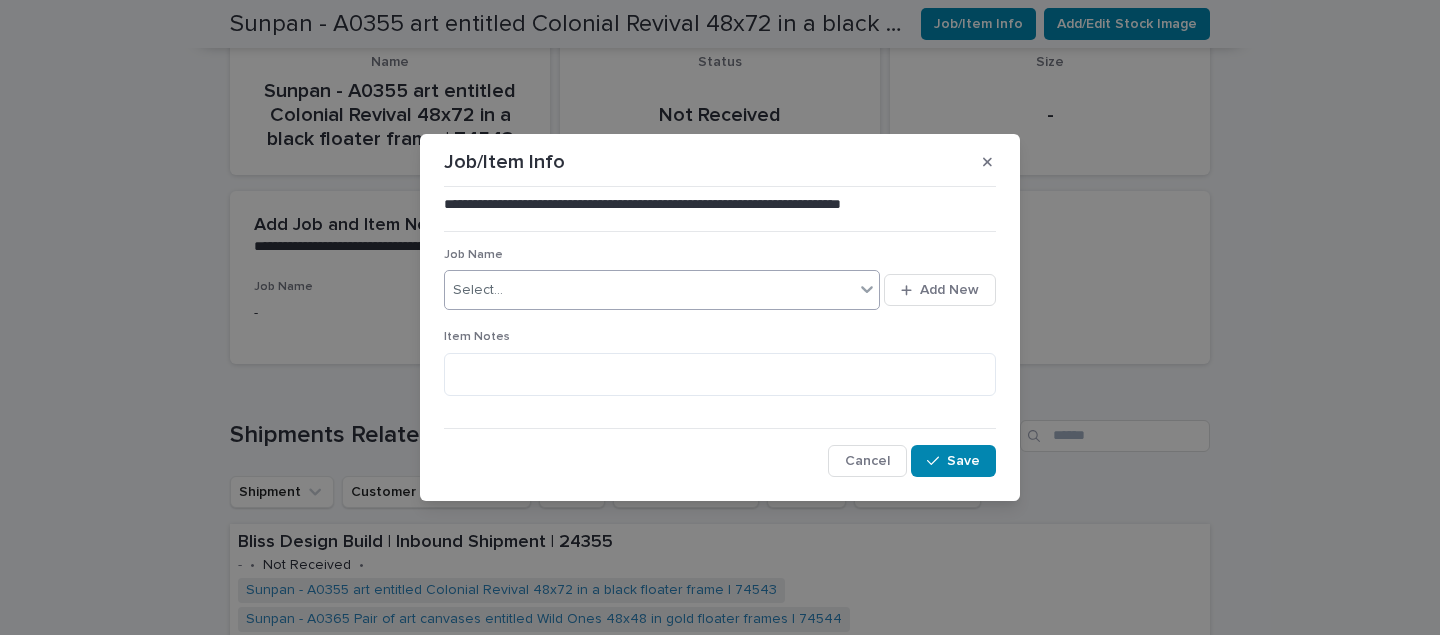 click on "Select..." at bounding box center (649, 290) 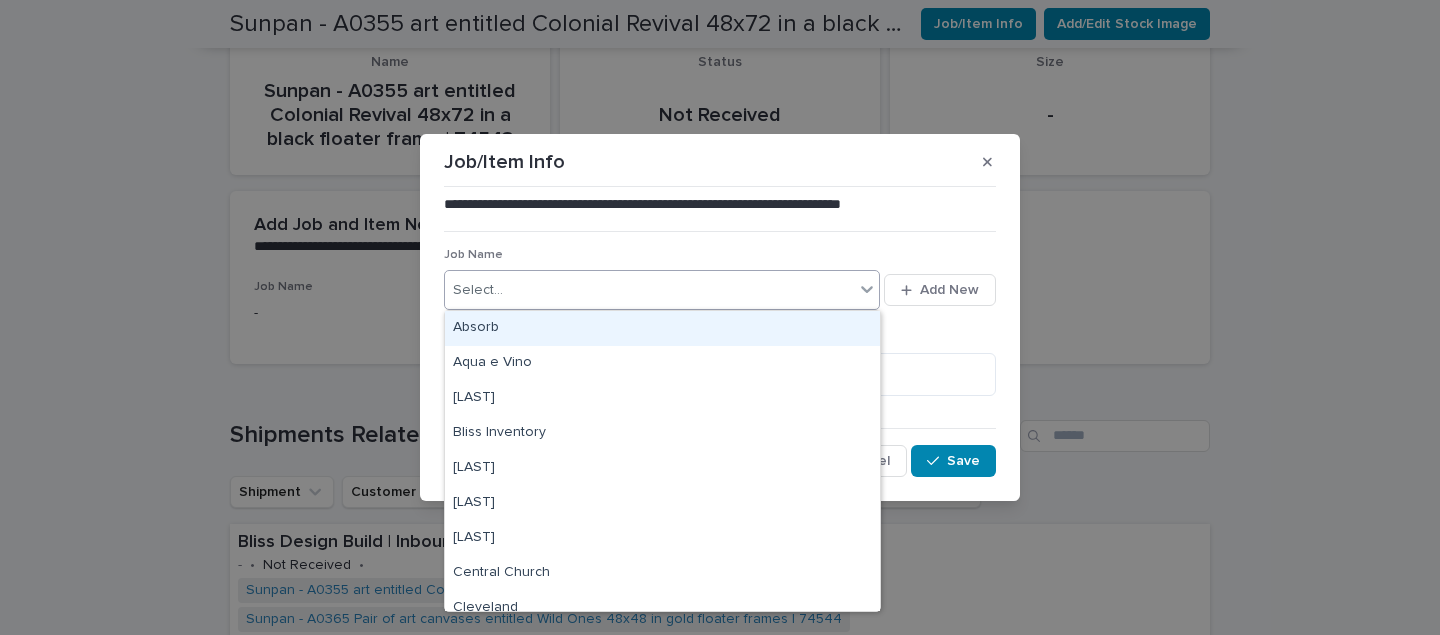 click on "Select..." at bounding box center (649, 290) 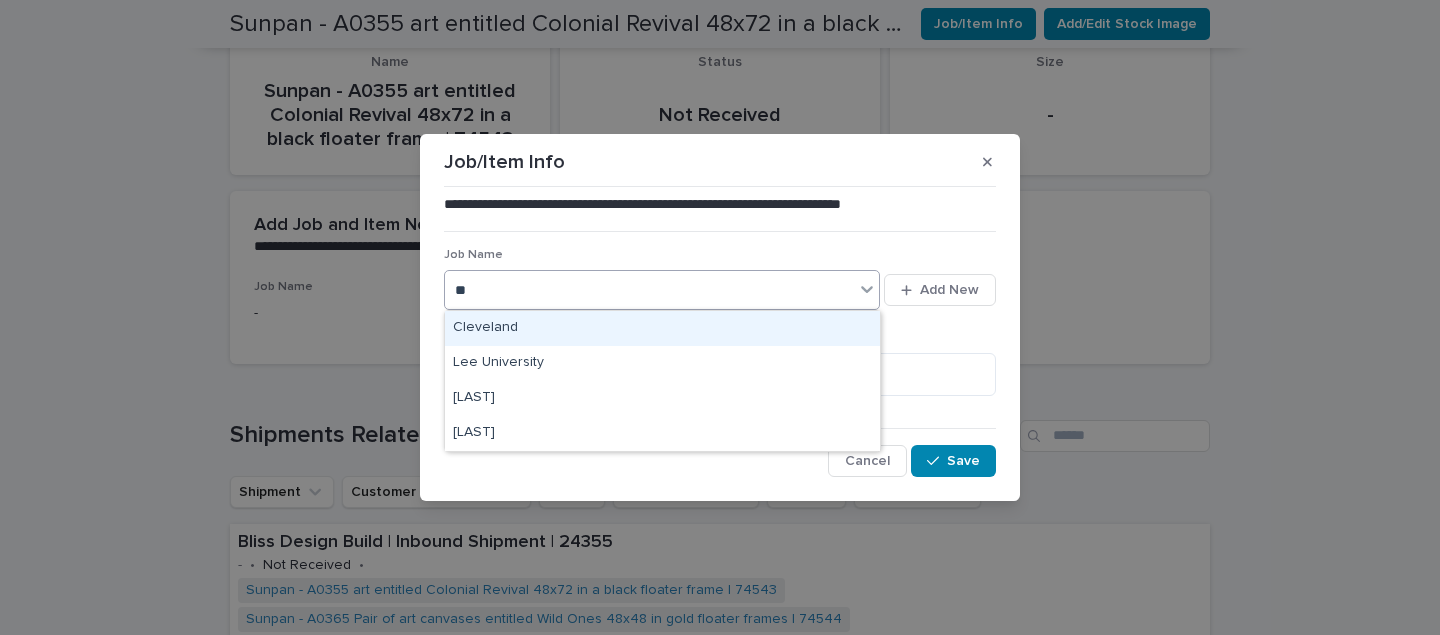 type on "***" 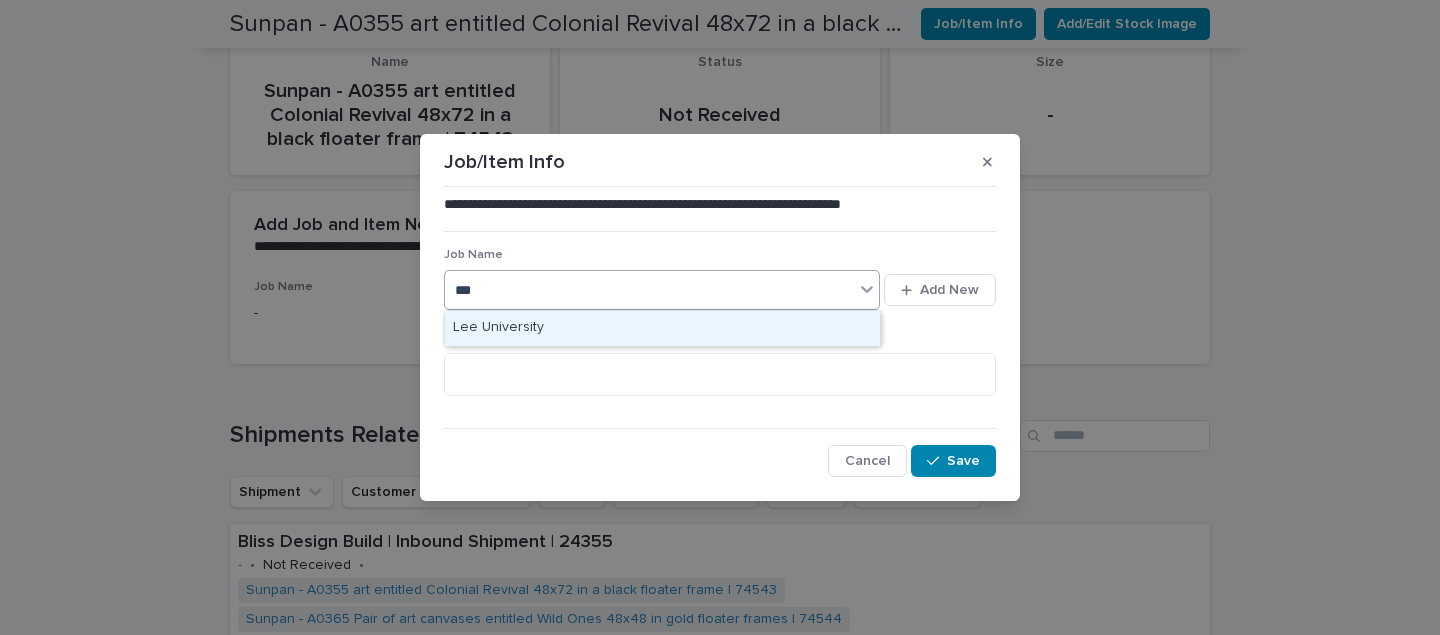 click on "Lee University" at bounding box center (662, 328) 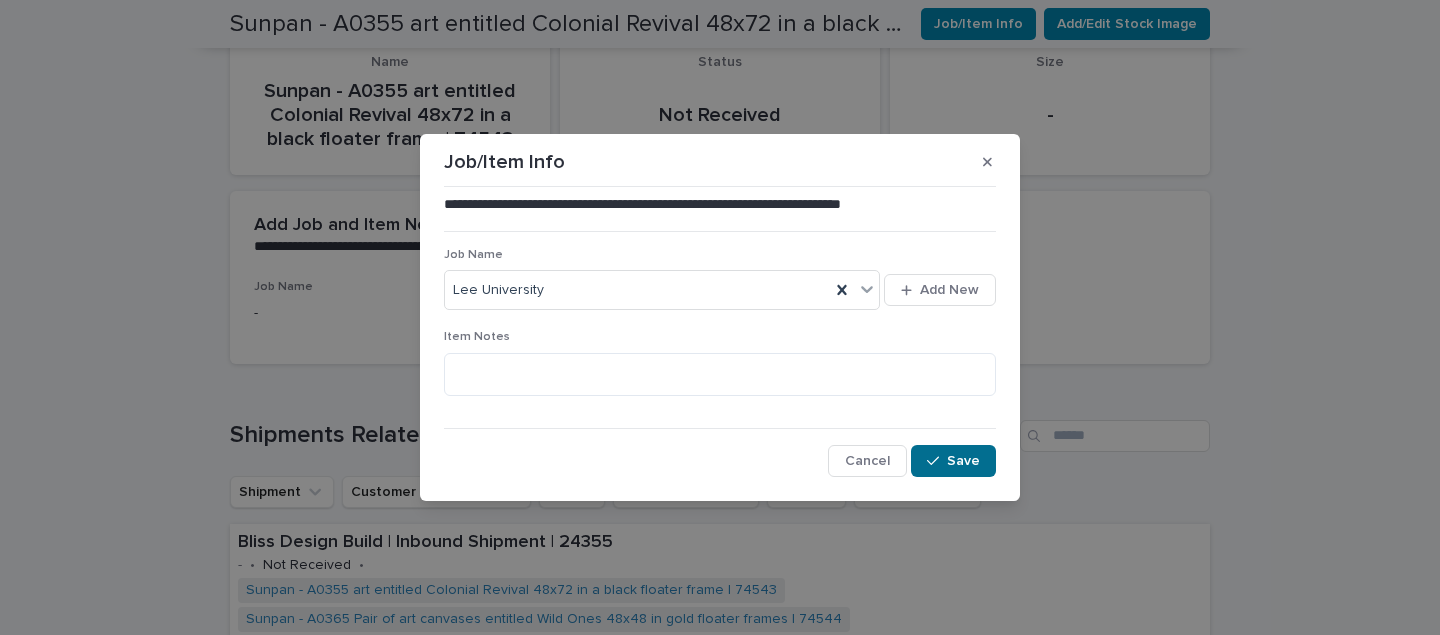 click on "Save" at bounding box center [963, 461] 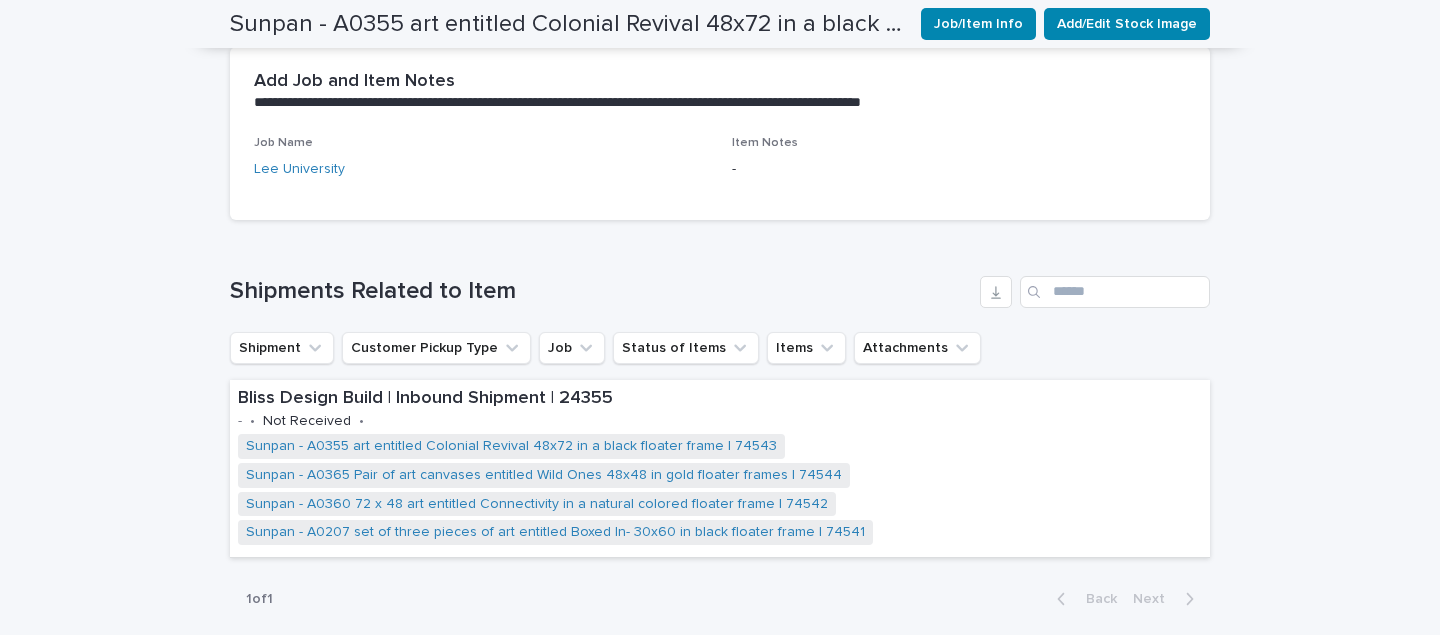scroll, scrollTop: 400, scrollLeft: 0, axis: vertical 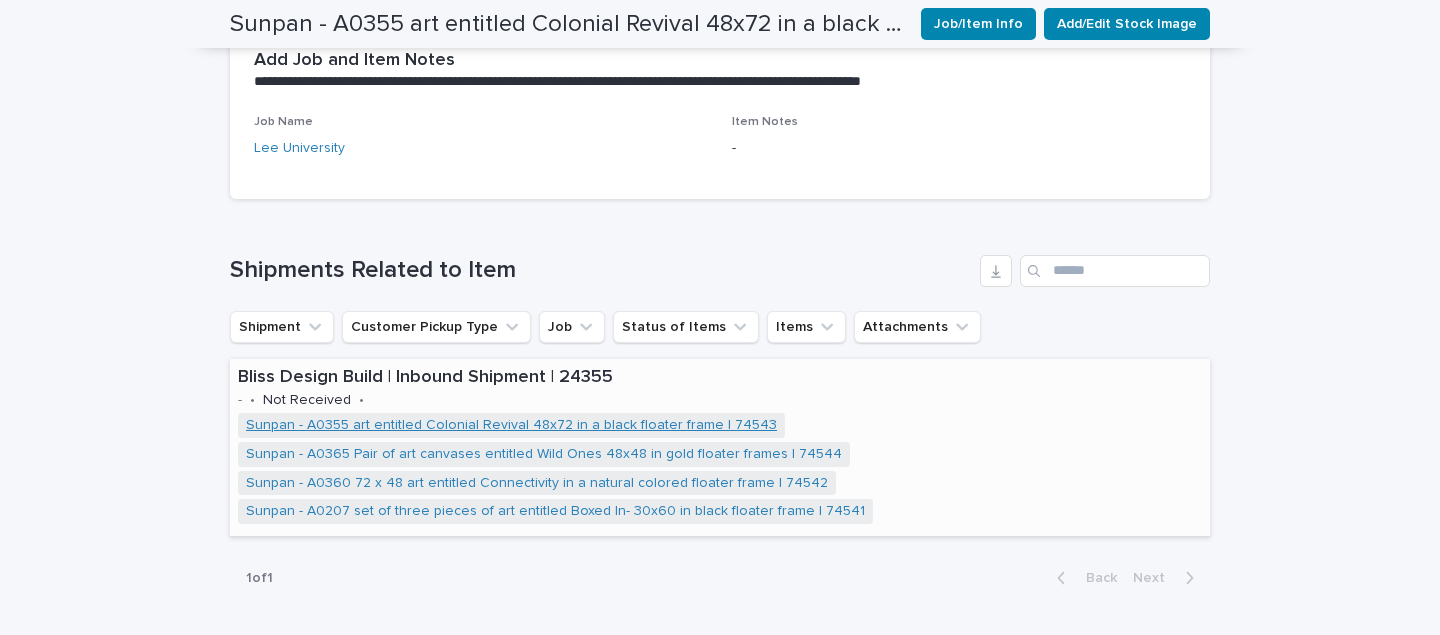 click on "Sunpan - A0355 art entitled Colonial Revival 48x72 in a black floater frame | 74543" at bounding box center (511, 425) 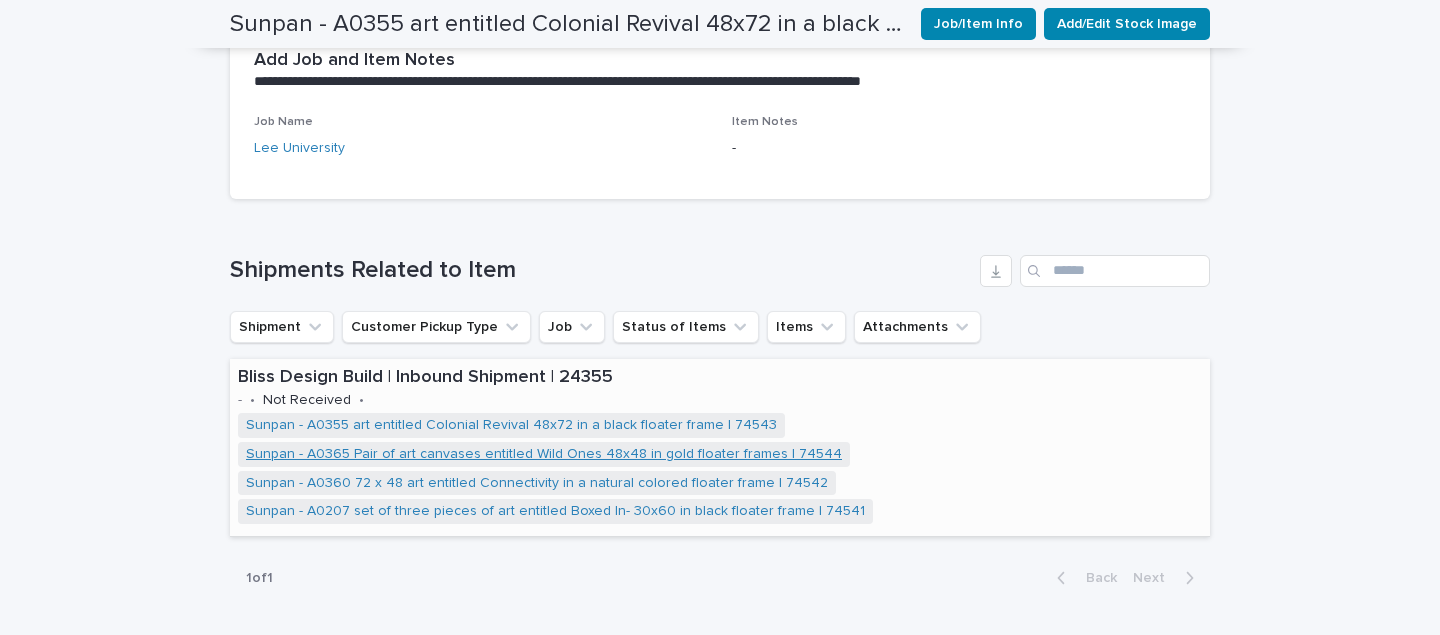 click on "Sunpan - A0365 Pair of art canvases entitled Wild Ones 48x48 in gold floater frames | 74544" at bounding box center [544, 454] 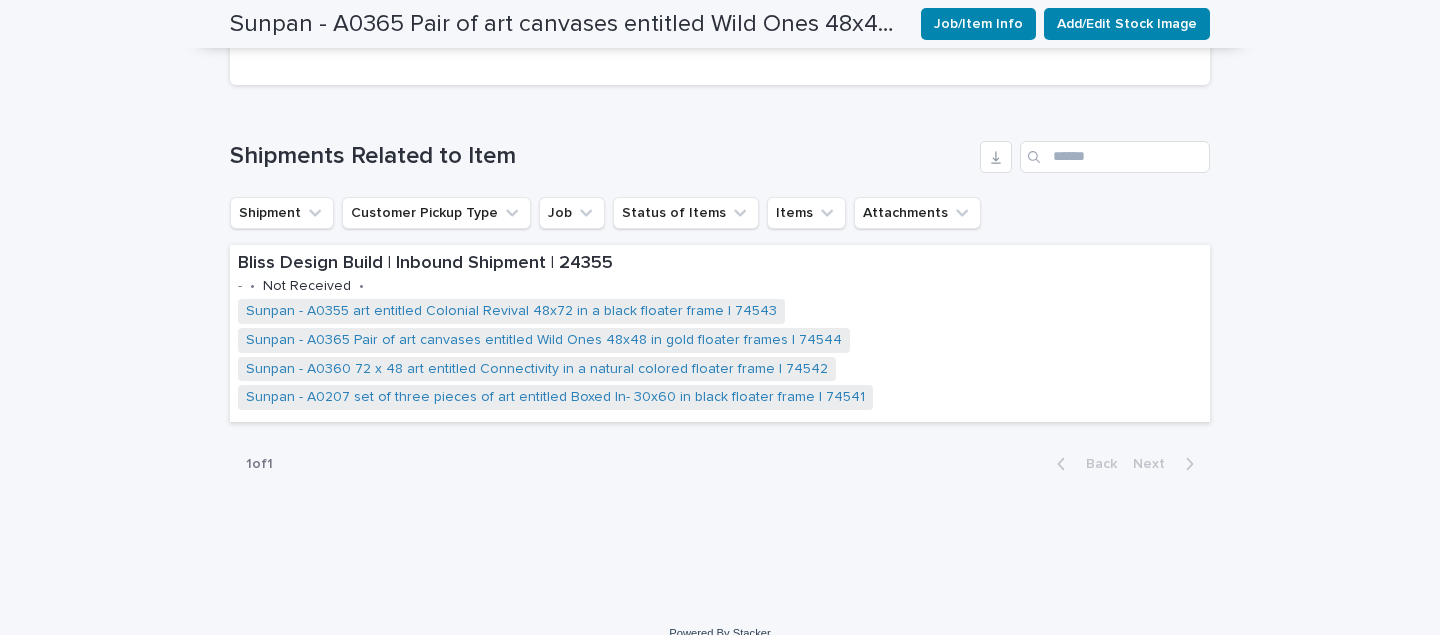 scroll, scrollTop: 566, scrollLeft: 0, axis: vertical 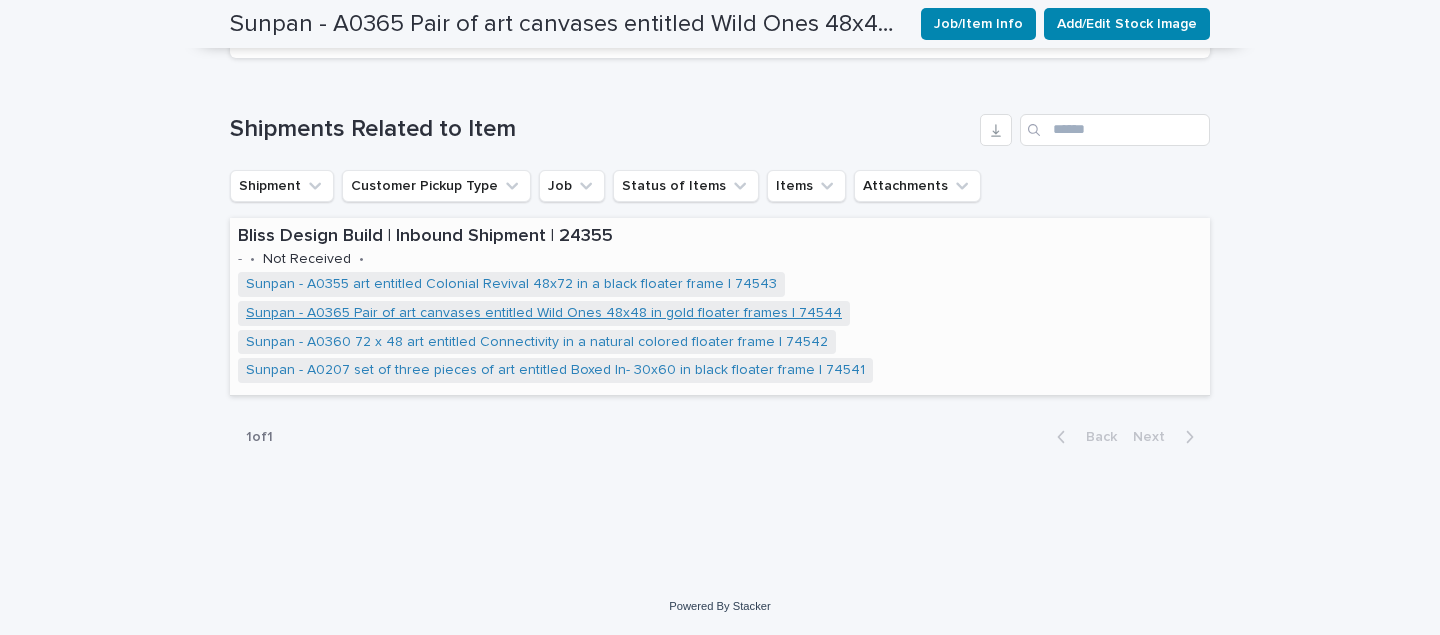 click on "Sunpan - A0365 Pair of art canvases entitled Wild Ones 48x48 in gold floater frames | 74544" at bounding box center [544, 313] 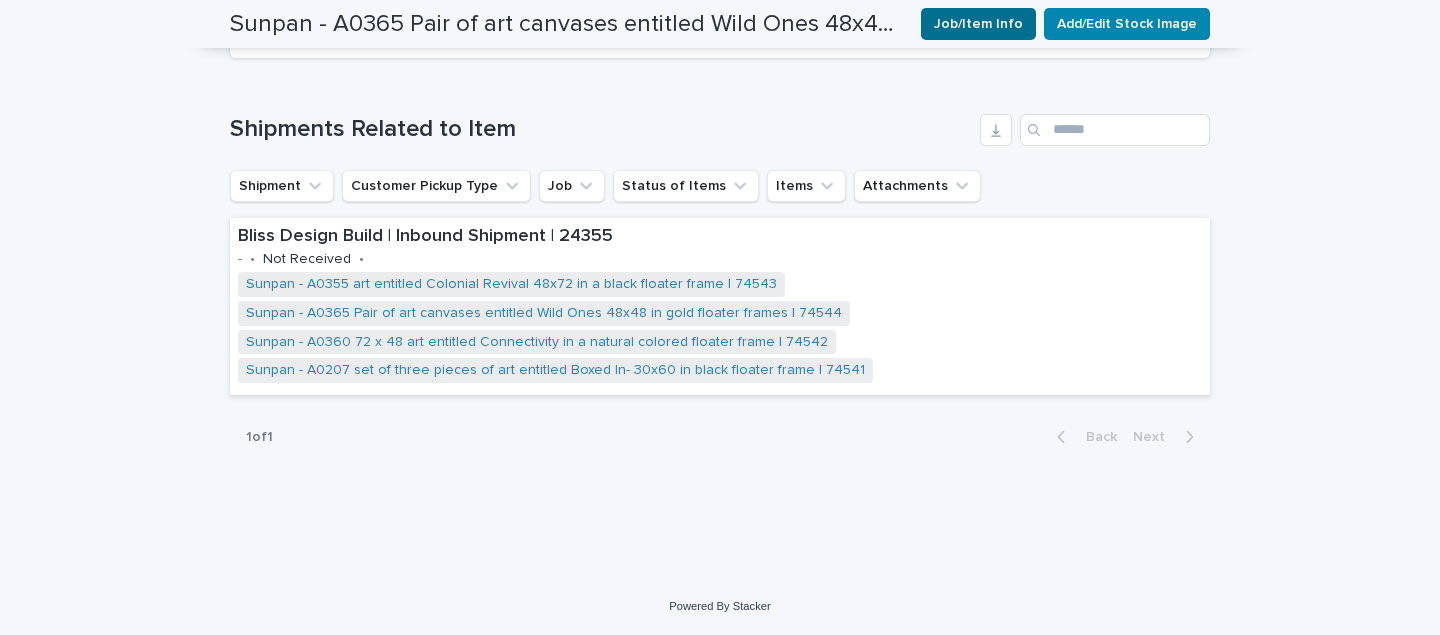 click on "Job/Item Info" at bounding box center (978, 24) 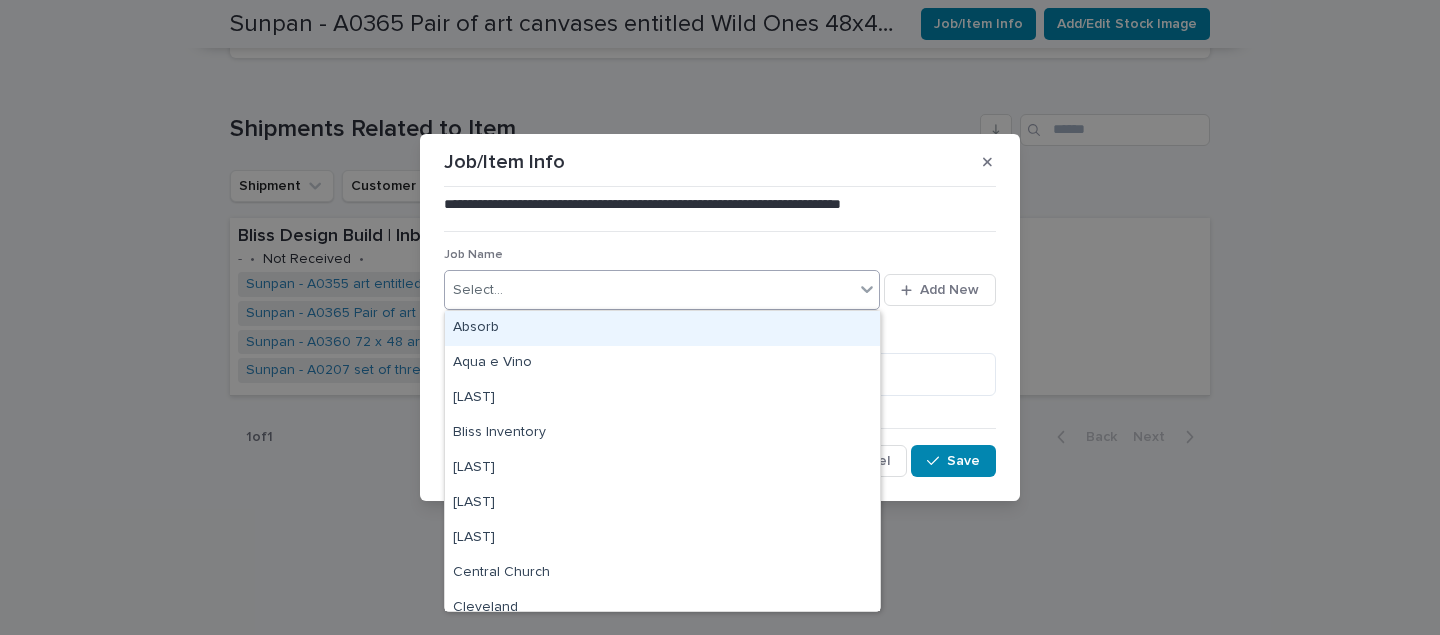 click on "Select..." at bounding box center [649, 290] 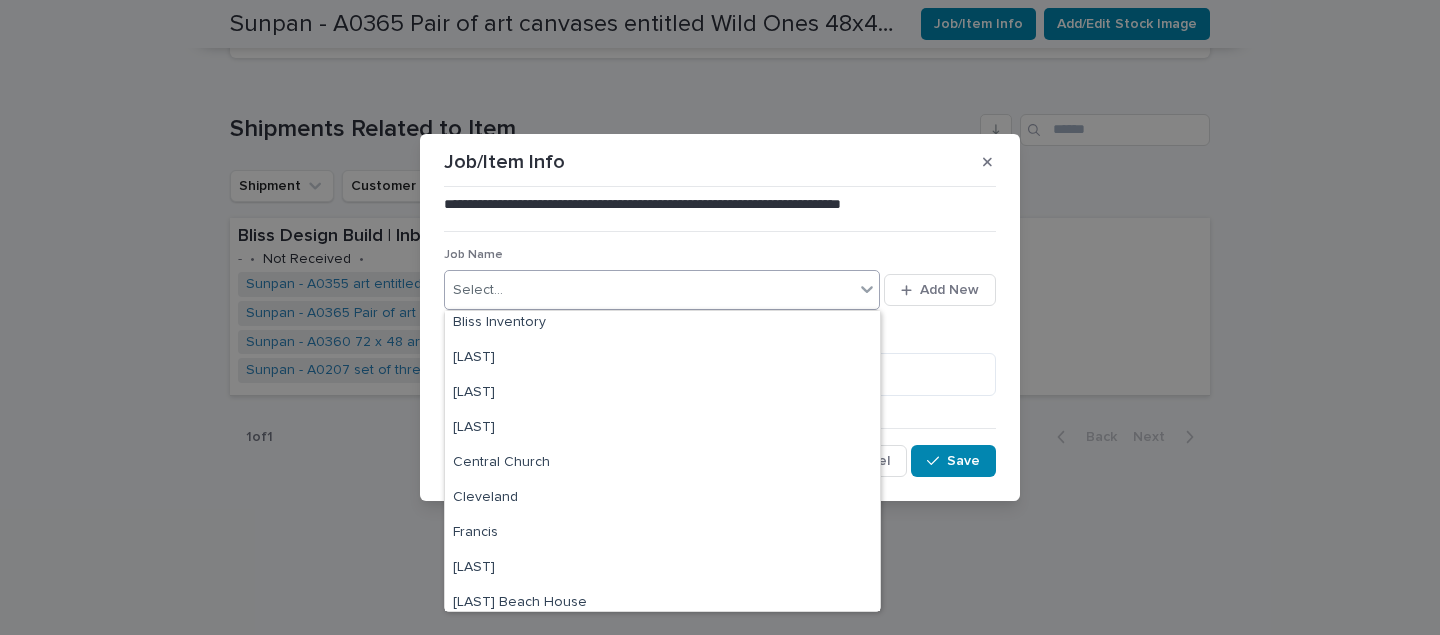 scroll, scrollTop: 116, scrollLeft: 0, axis: vertical 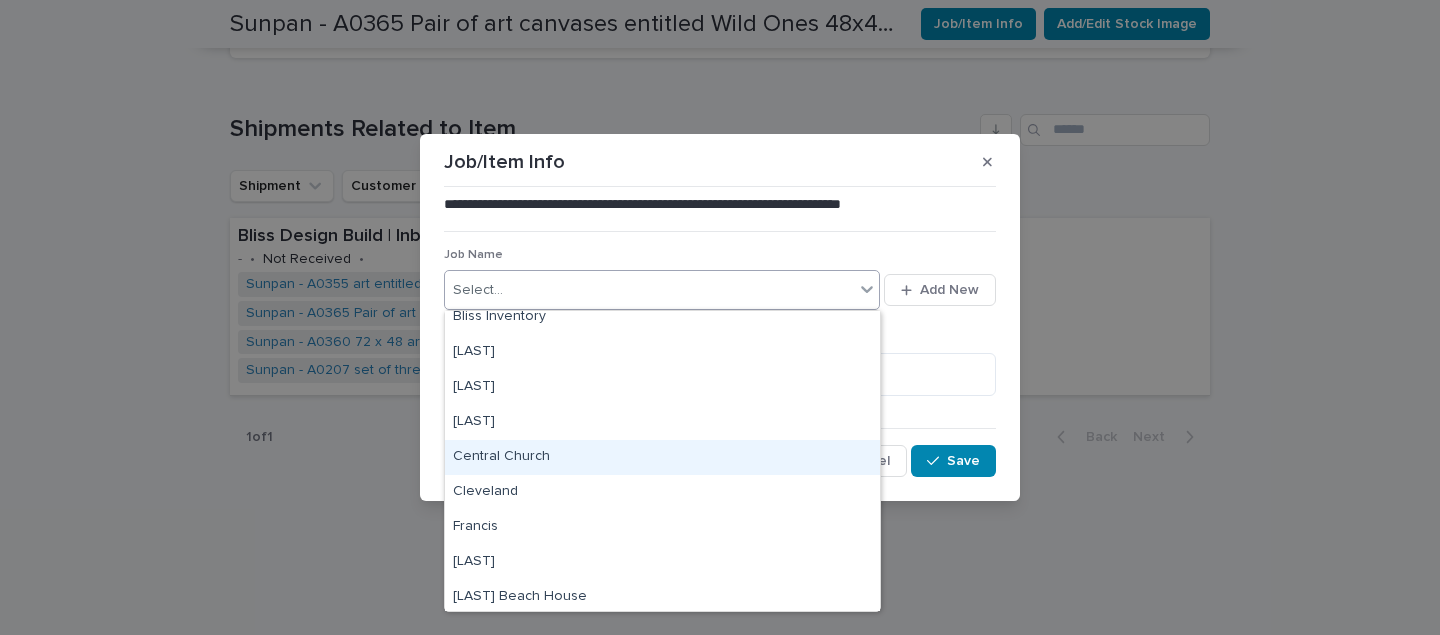 click on "Central Church" at bounding box center (662, 457) 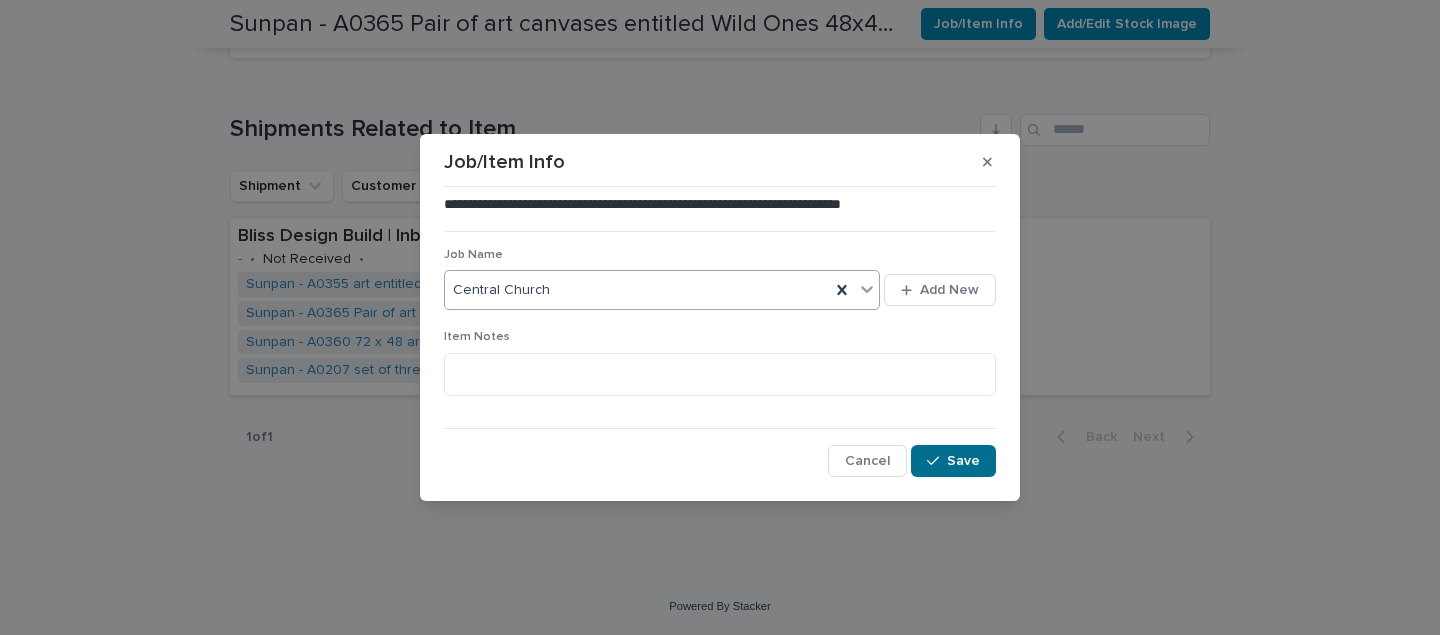 click on "Save" at bounding box center (963, 461) 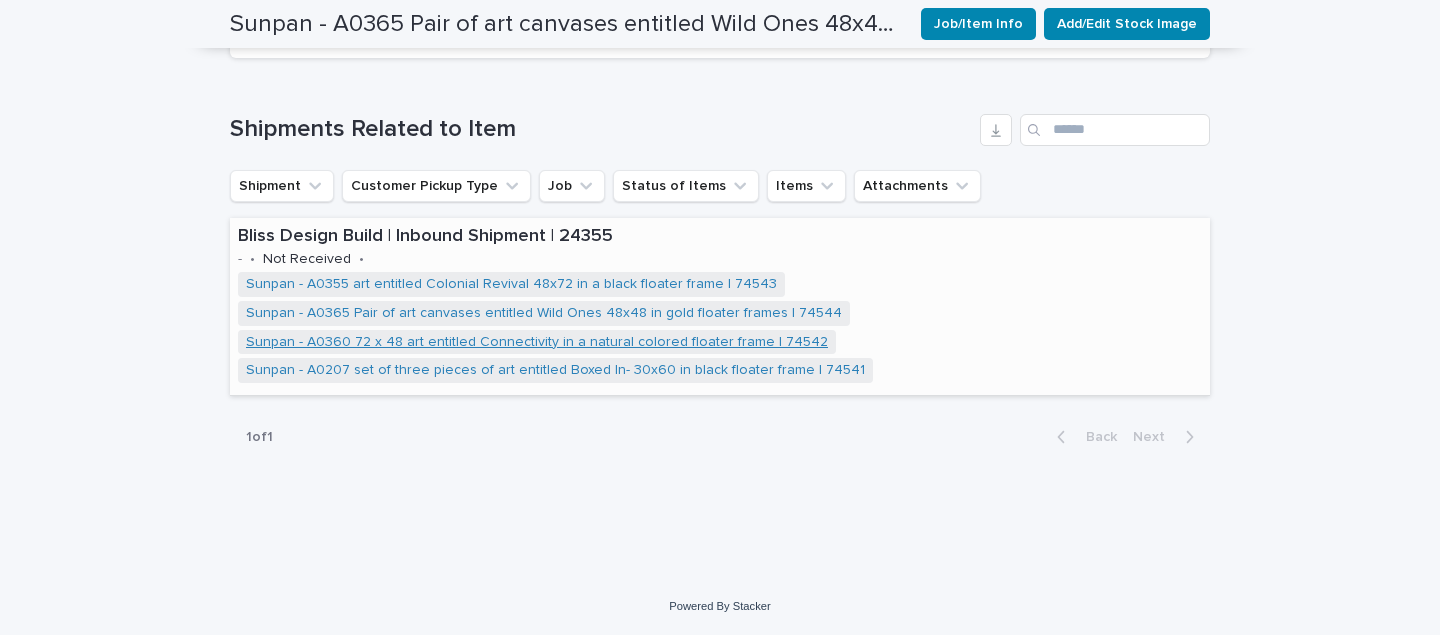 click on "Sunpan - A0360 72 x 48 art entitled Connectivity in a natural colored floater frame  | 74542" at bounding box center (537, 342) 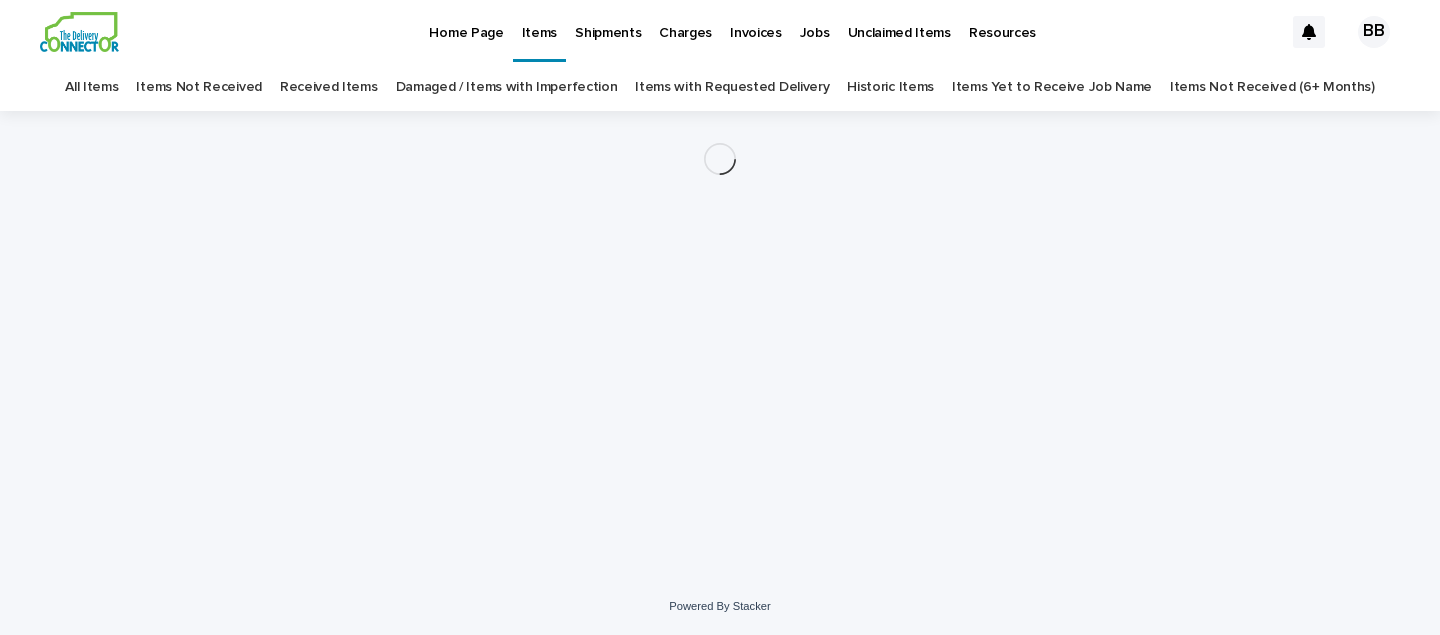 scroll, scrollTop: 0, scrollLeft: 0, axis: both 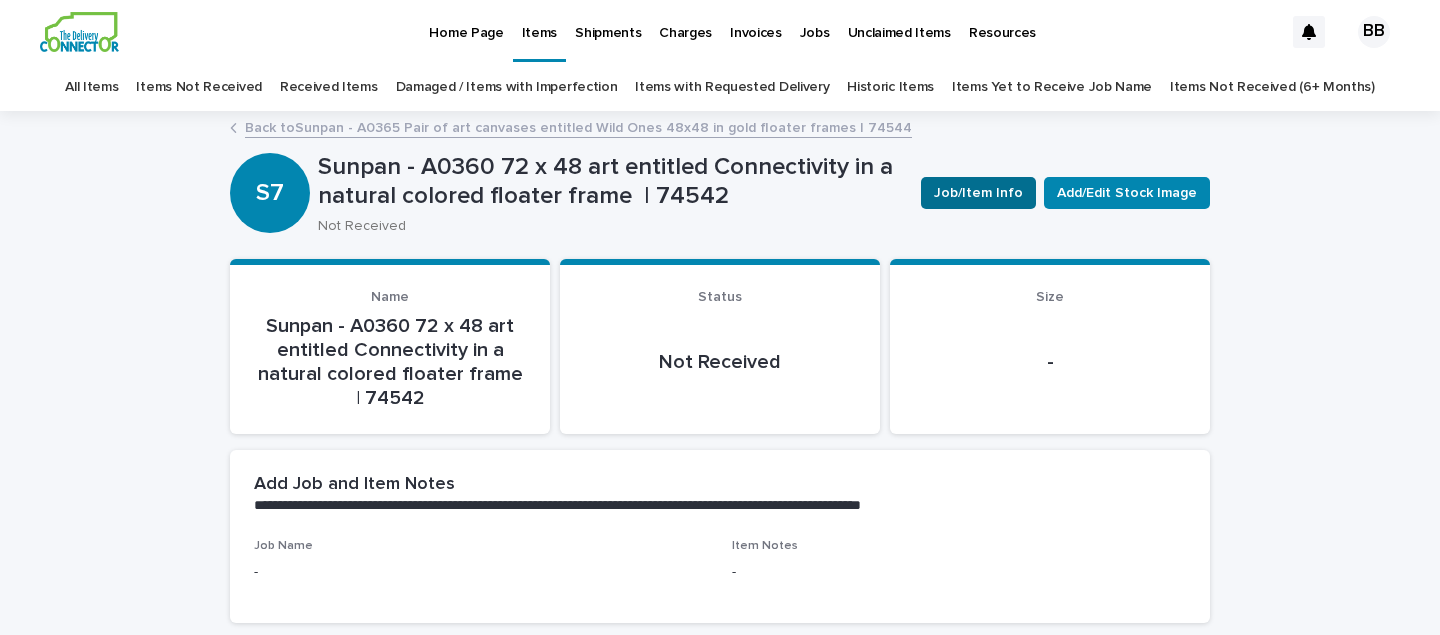 click on "Job/Item Info" at bounding box center [978, 193] 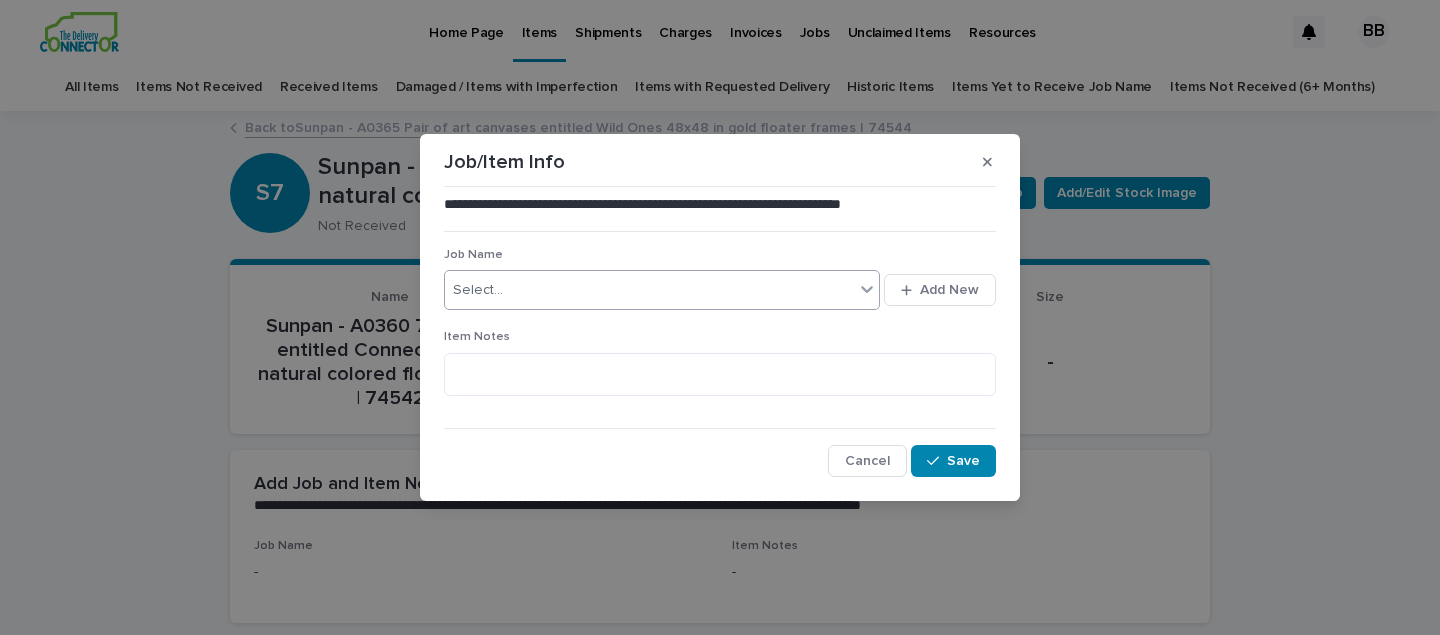 click on "Select..." at bounding box center [649, 290] 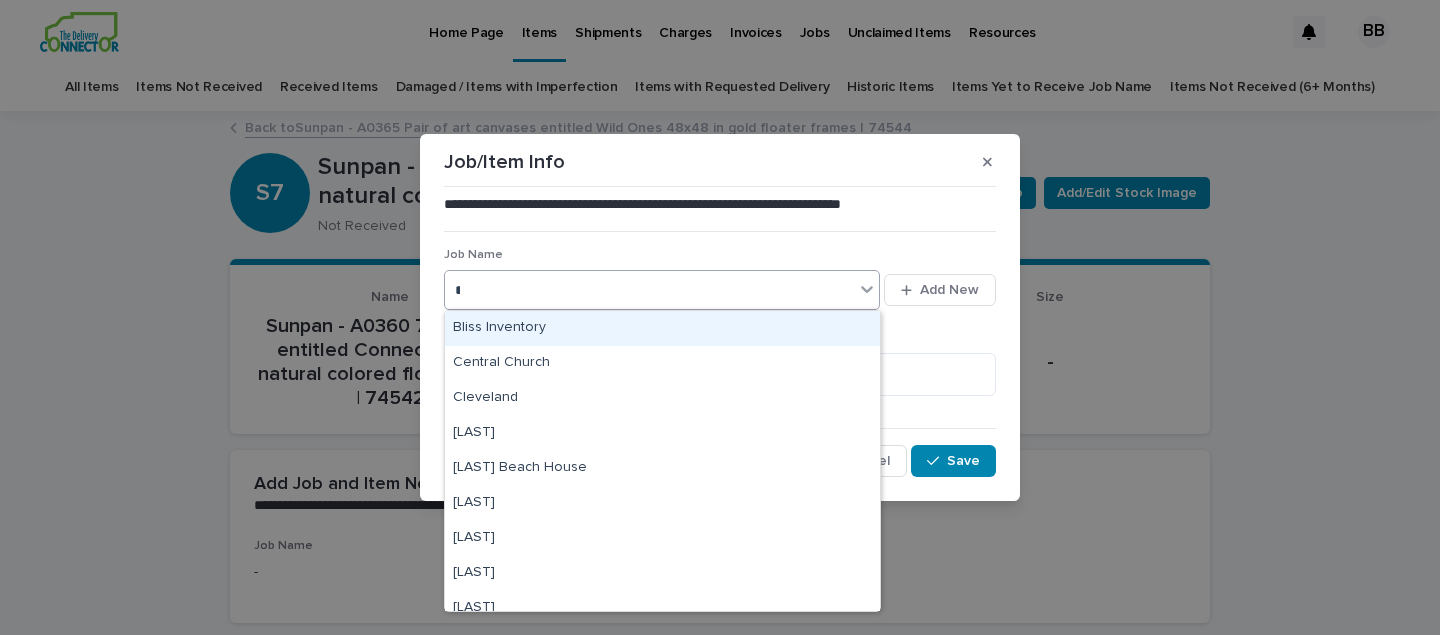 type on "**" 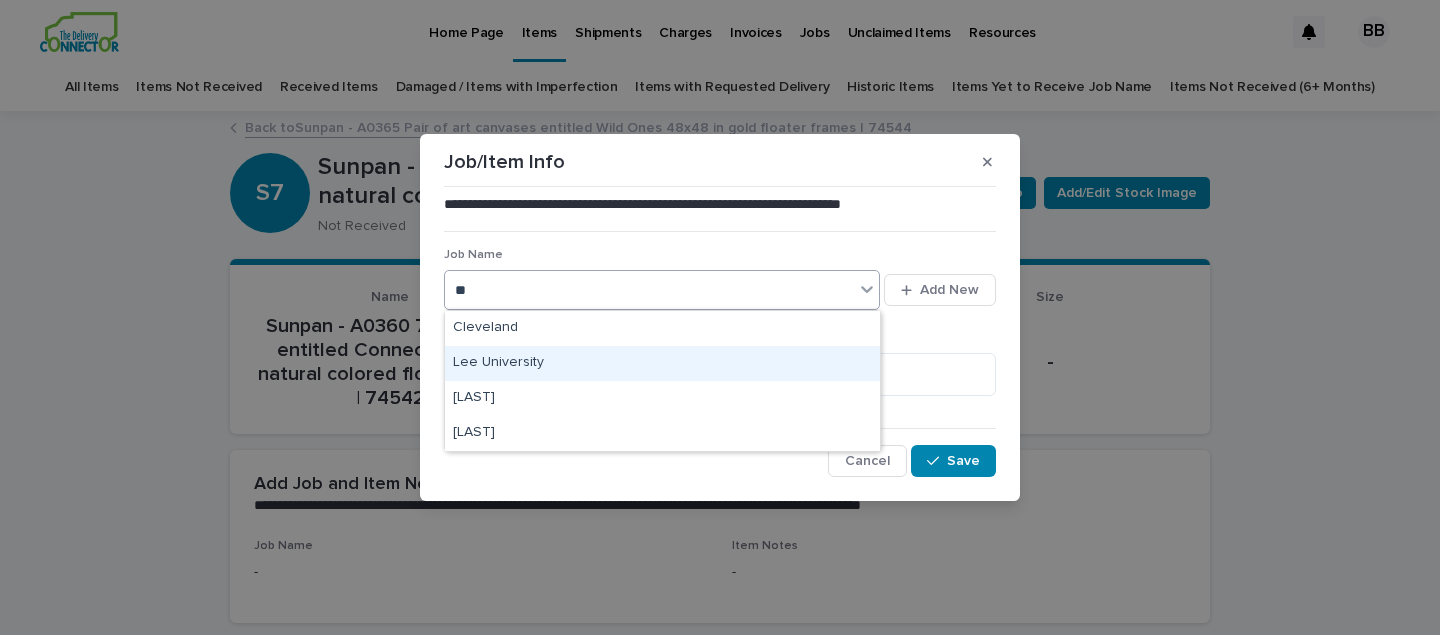 click on "Lee University" at bounding box center [662, 363] 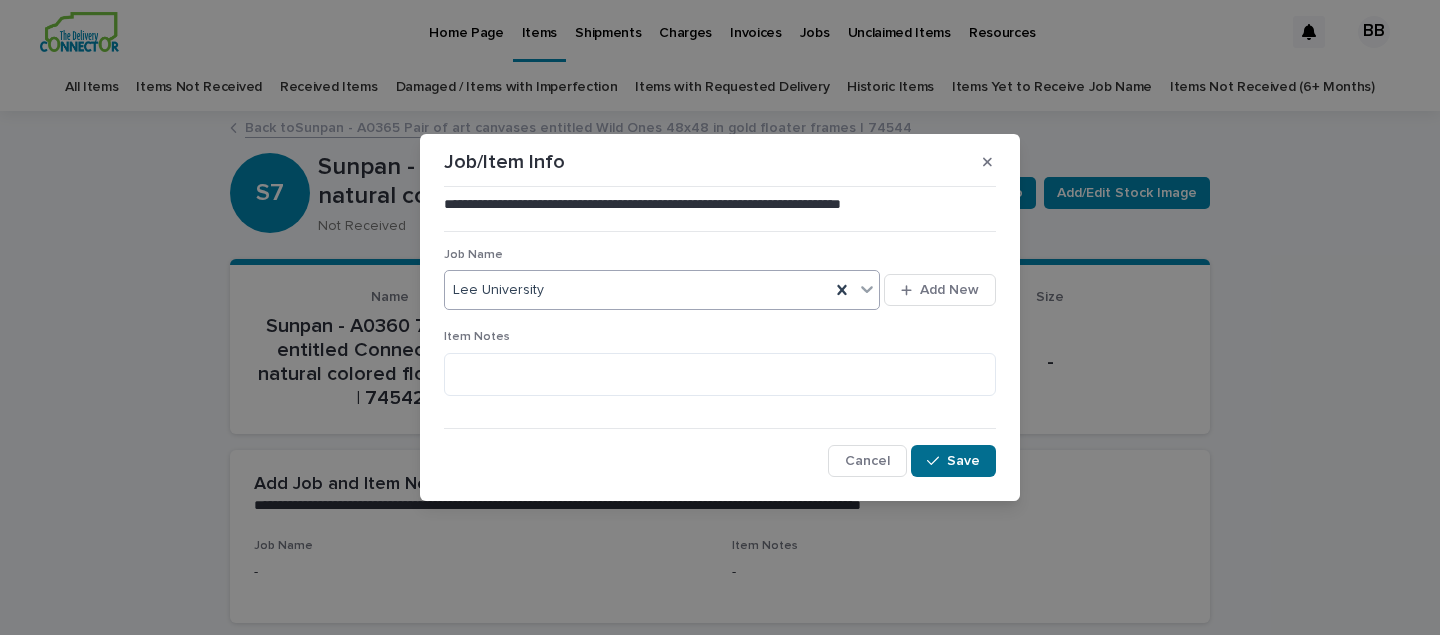 click on "Save" at bounding box center (963, 461) 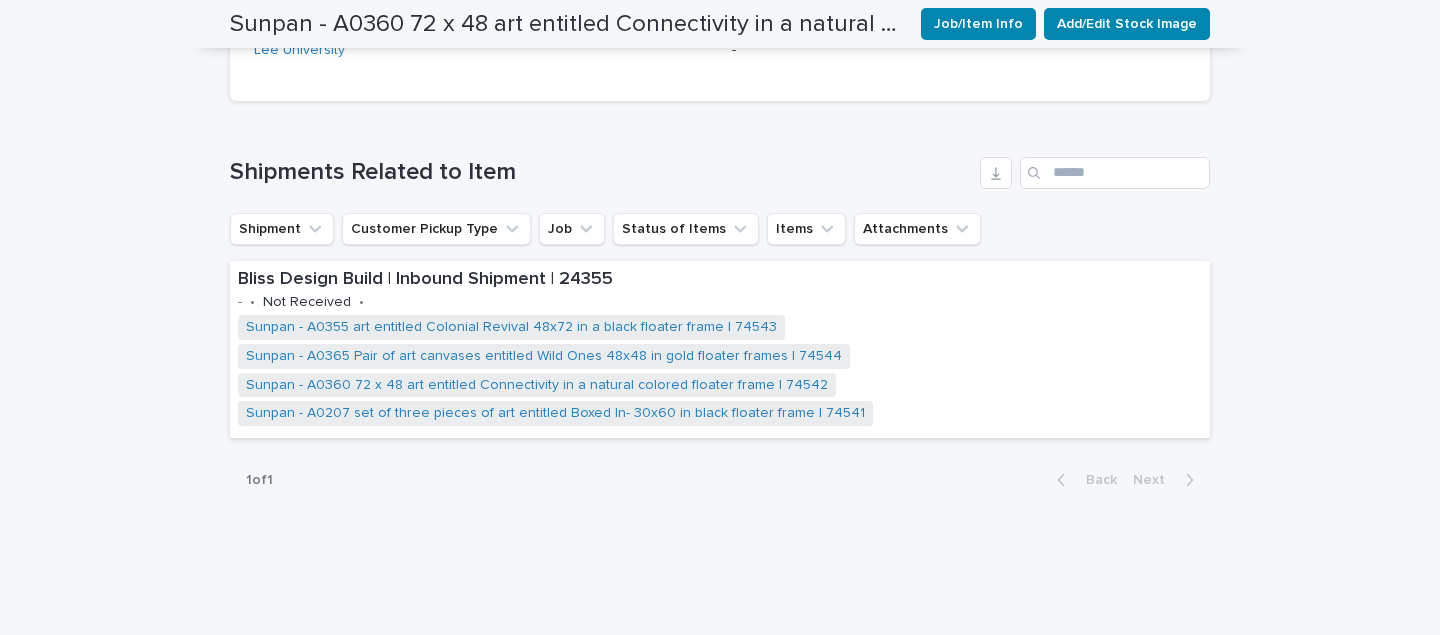 scroll, scrollTop: 535, scrollLeft: 0, axis: vertical 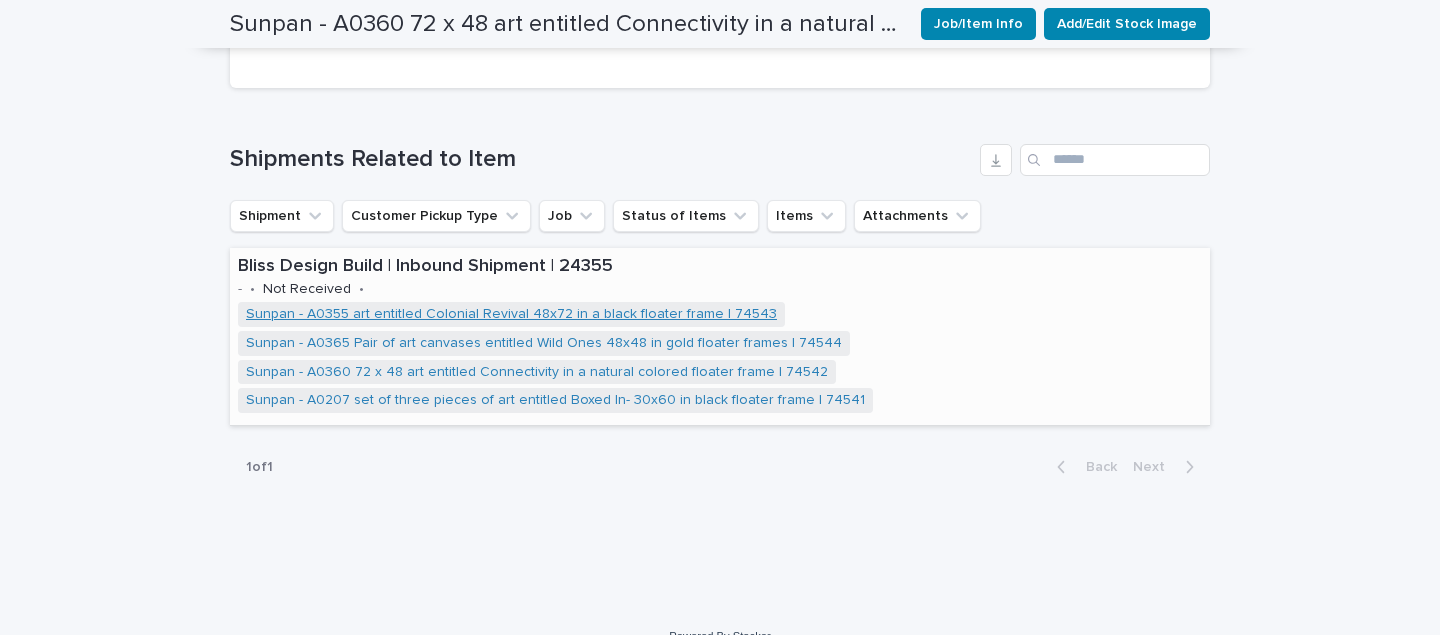 click on "Sunpan - A0355 art entitled Colonial Revival 48x72 in a black floater frame | 74543" at bounding box center [511, 314] 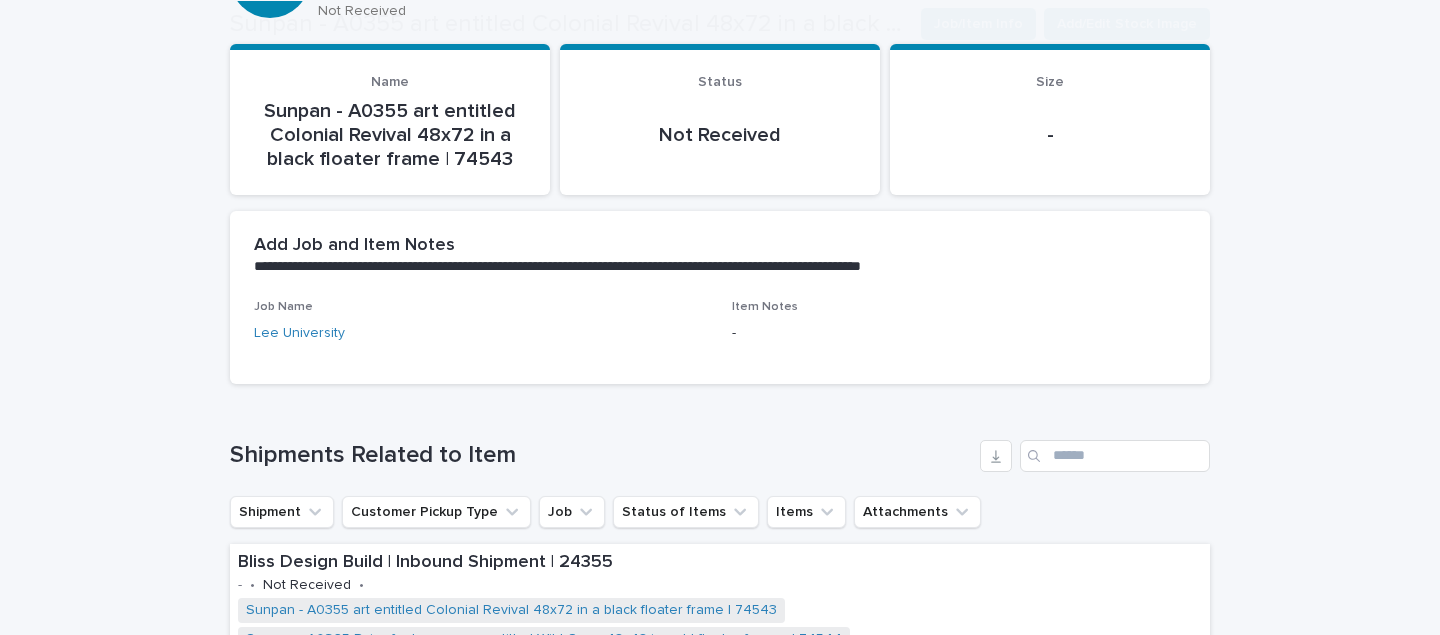 scroll, scrollTop: 345, scrollLeft: 0, axis: vertical 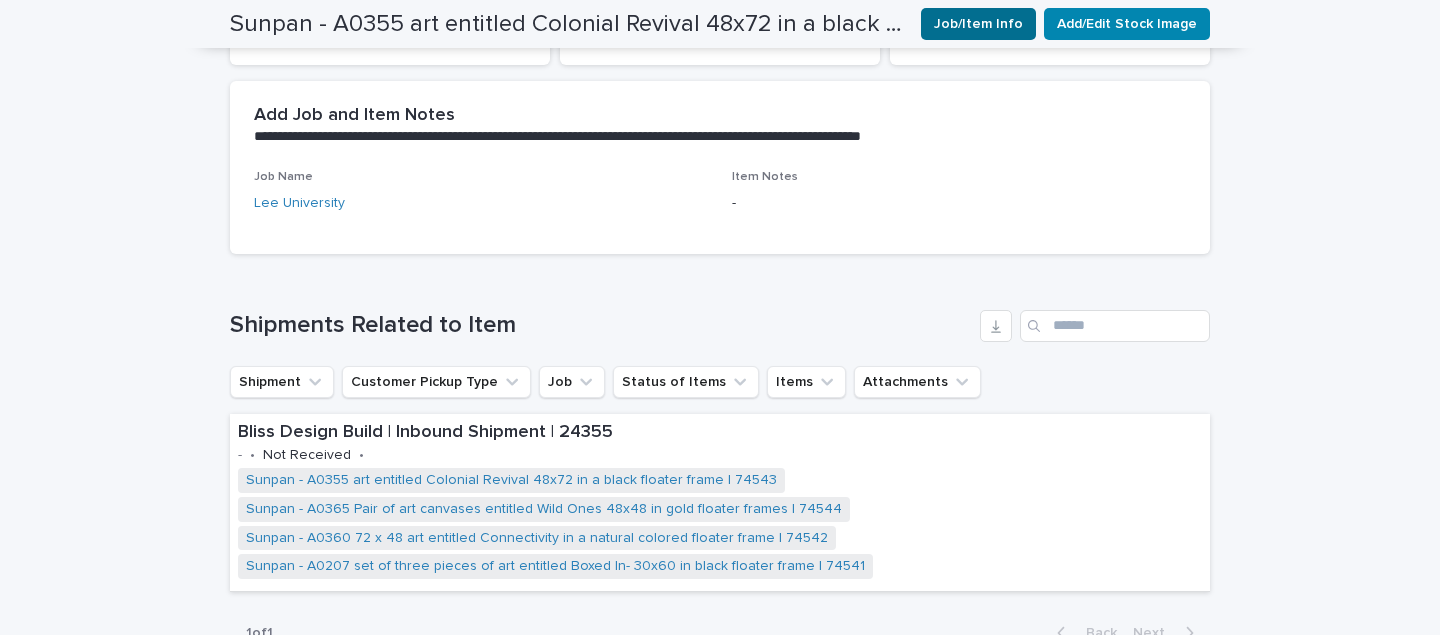 click on "Job/Item Info" at bounding box center (978, 24) 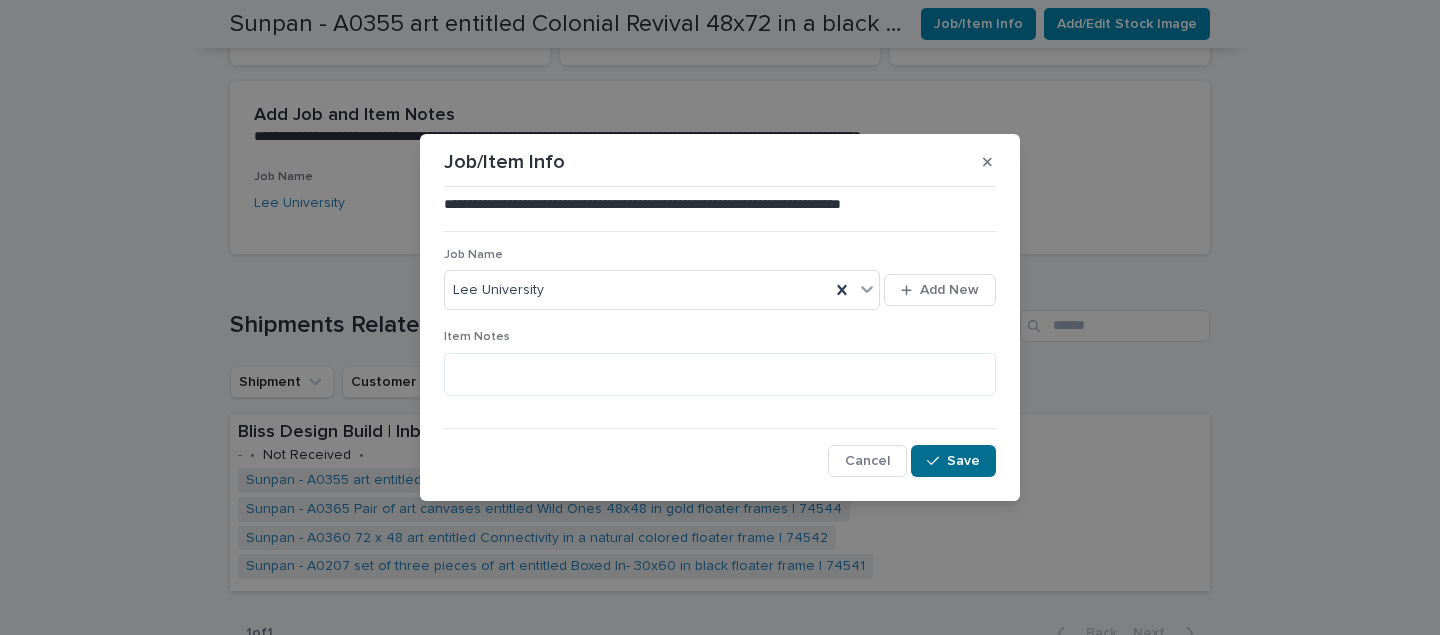 click on "Save" at bounding box center (963, 461) 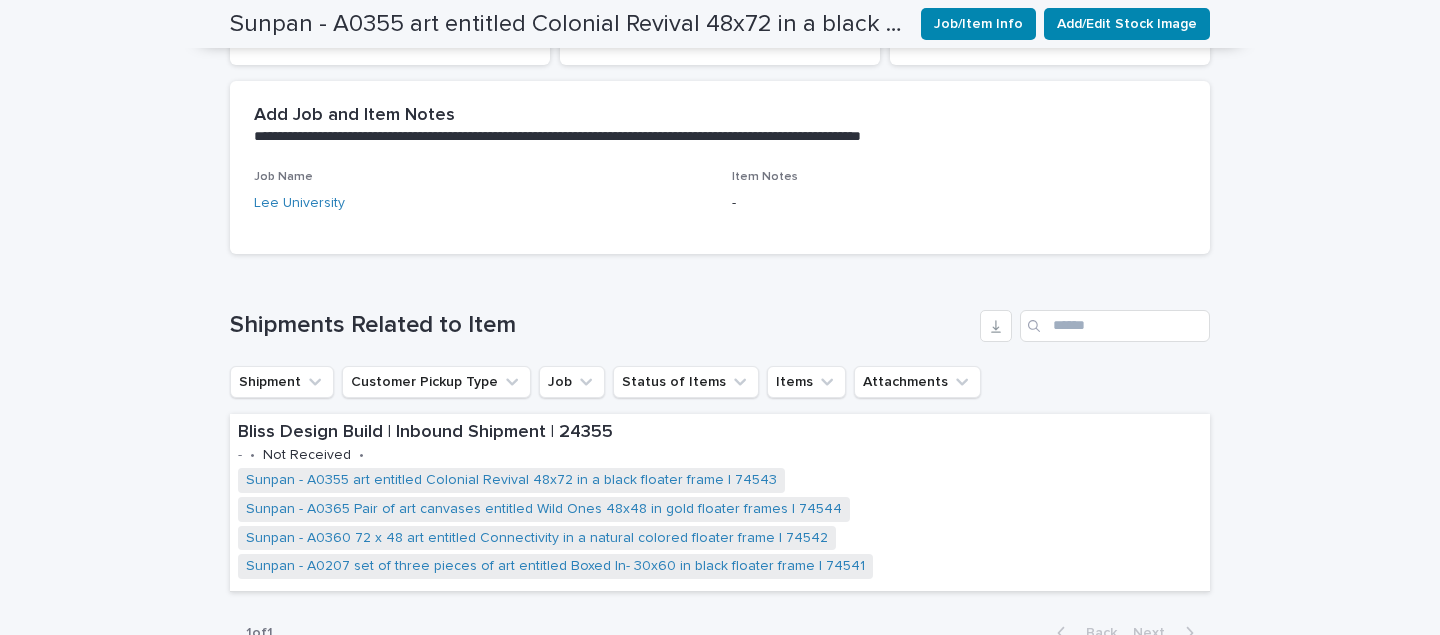 scroll, scrollTop: 349, scrollLeft: 0, axis: vertical 